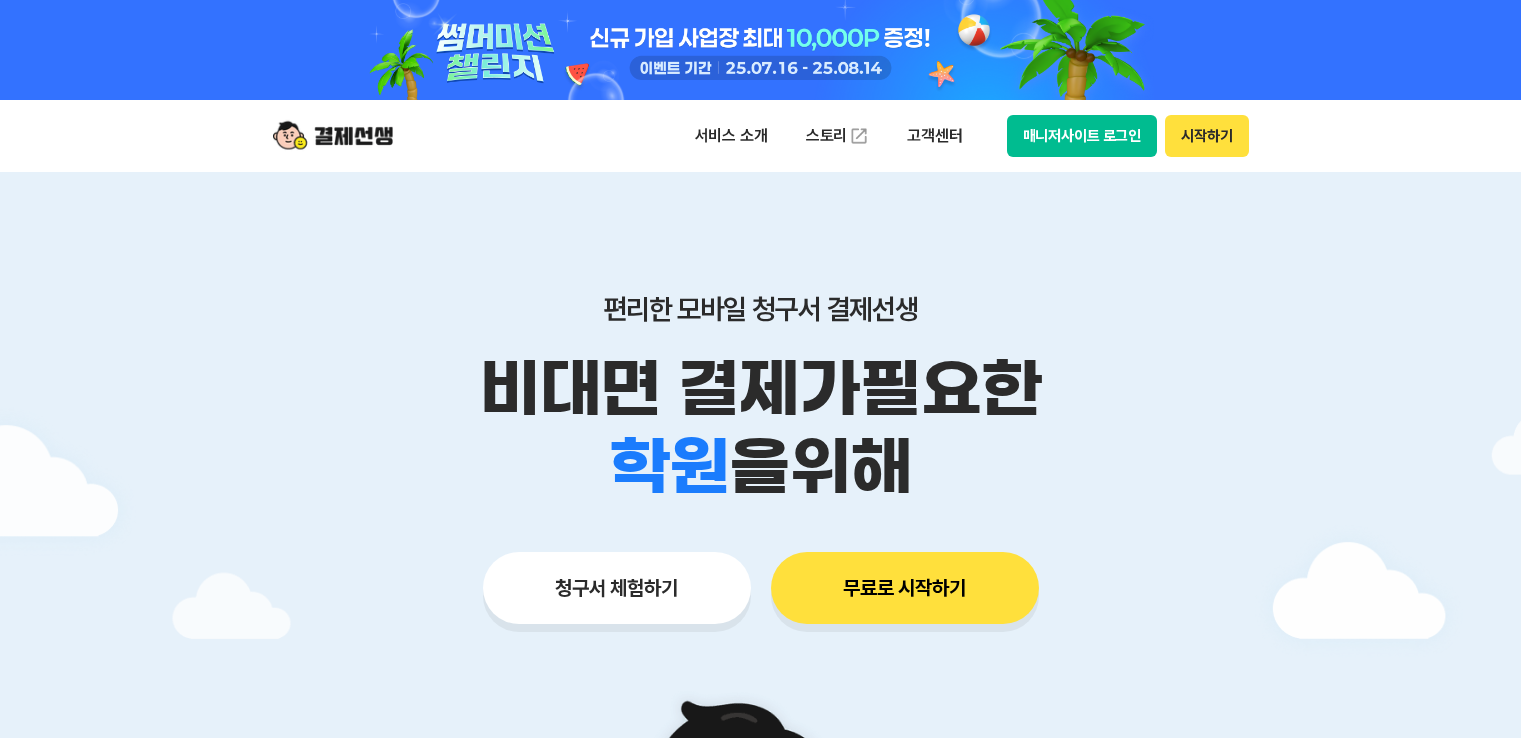 scroll, scrollTop: 0, scrollLeft: 0, axis: both 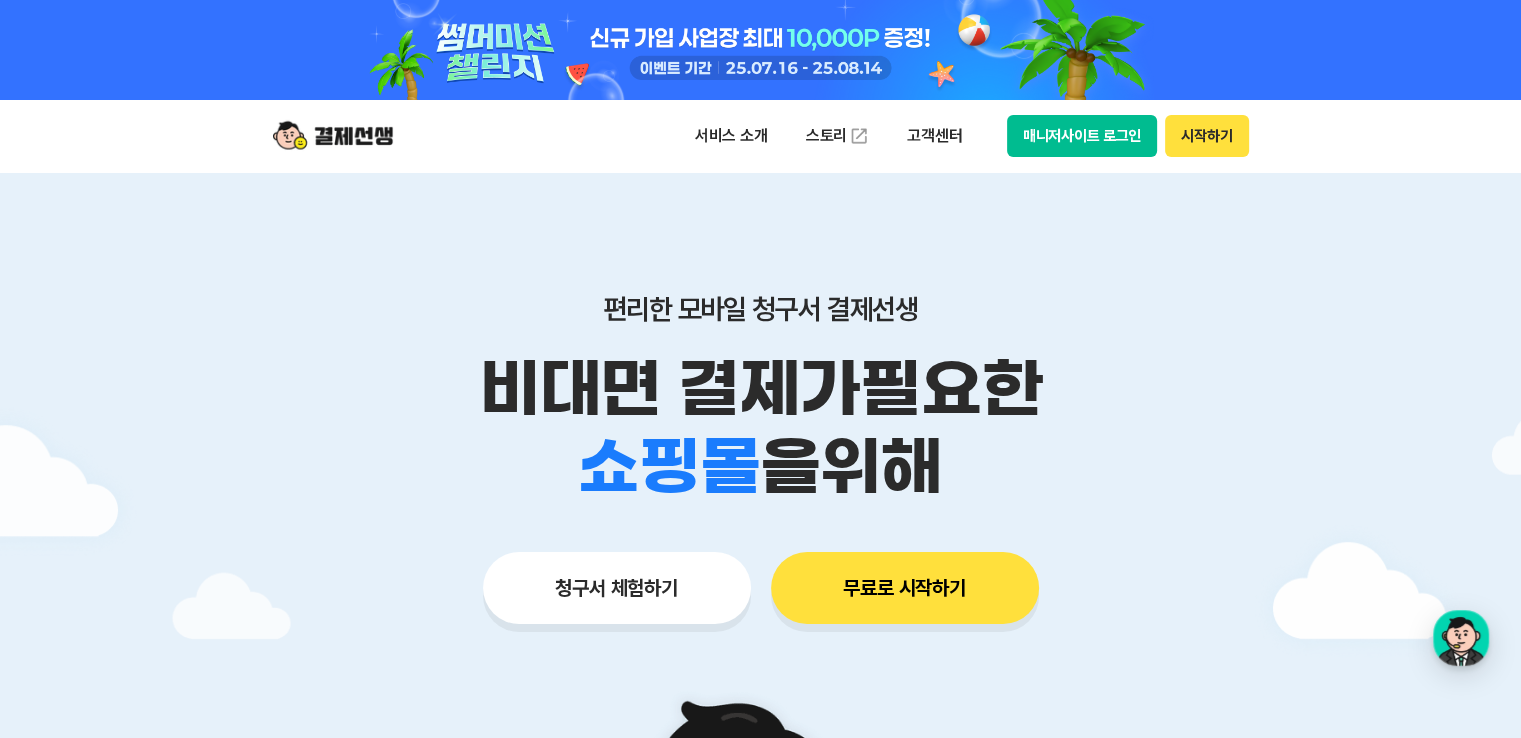 click at bounding box center (761, 50) 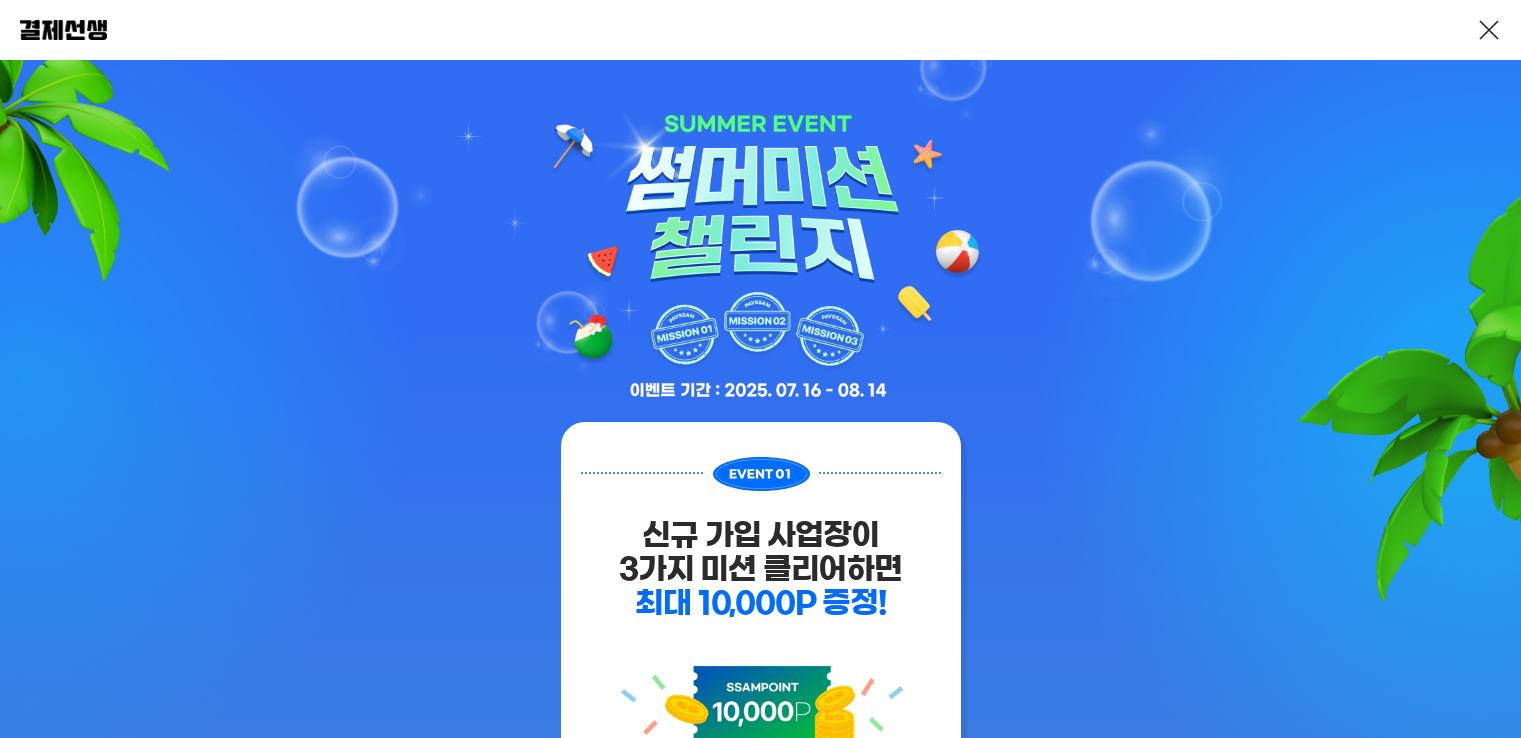 scroll, scrollTop: 0, scrollLeft: 0, axis: both 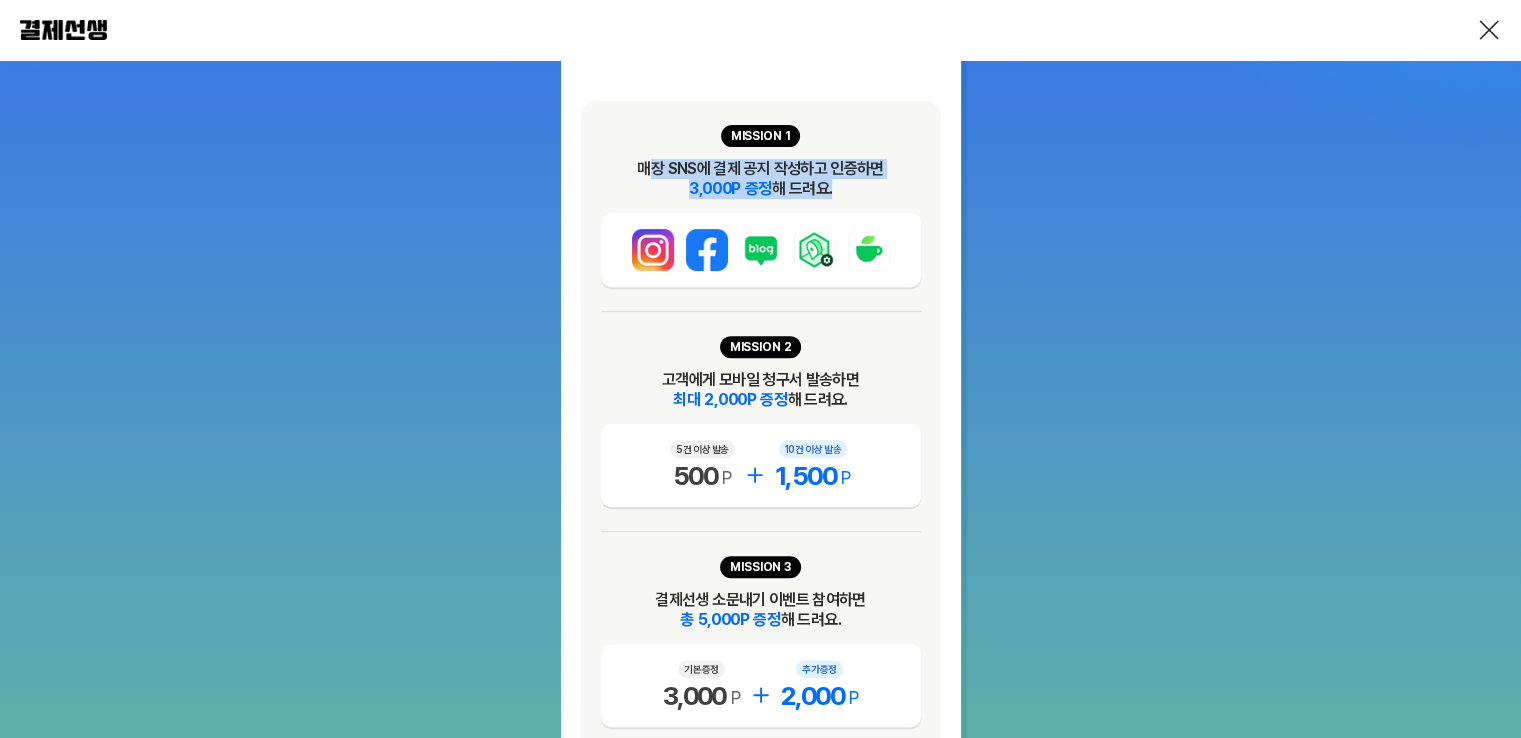 drag, startPoint x: 651, startPoint y: 162, endPoint x: 842, endPoint y: 193, distance: 193.49936 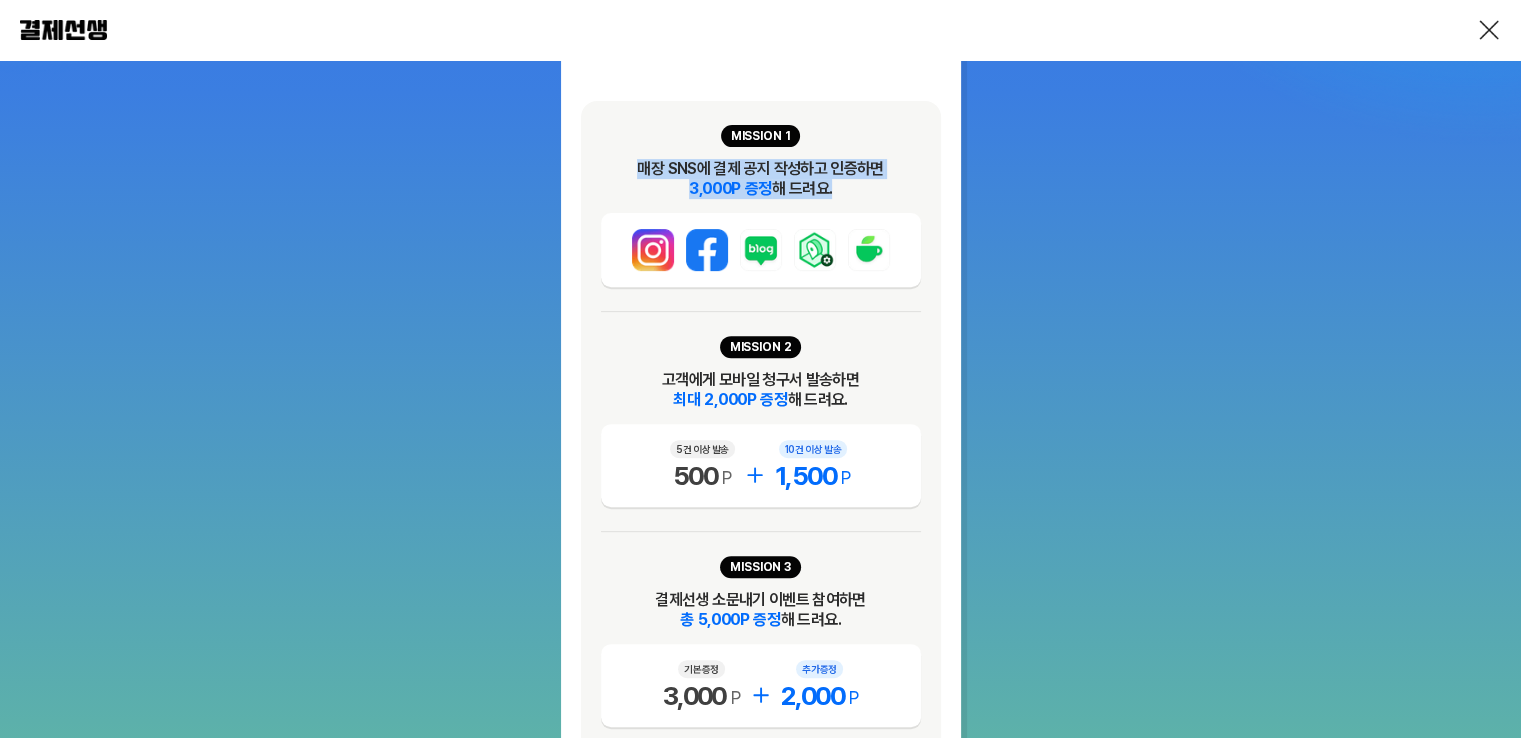 drag, startPoint x: 842, startPoint y: 190, endPoint x: 573, endPoint y: 164, distance: 270.25357 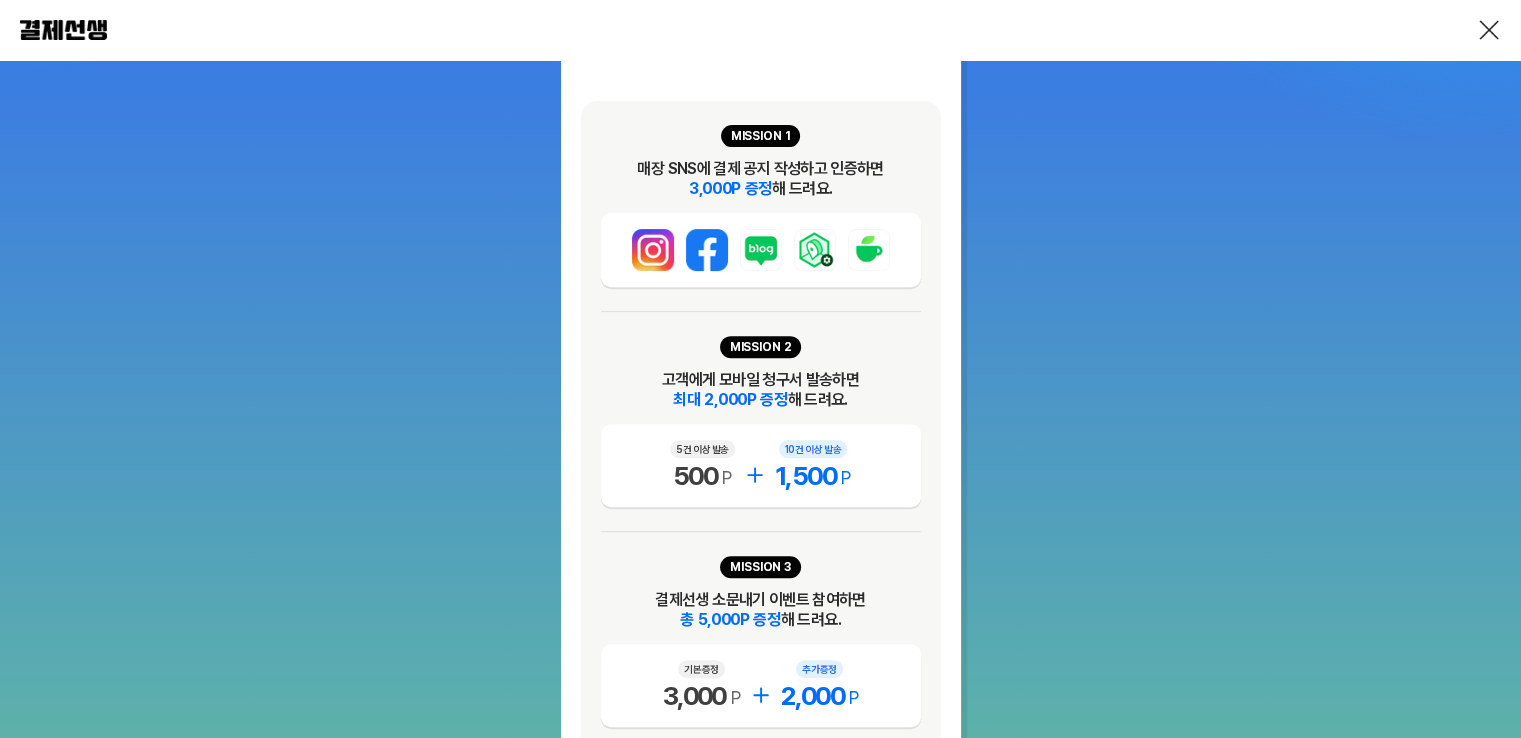 click on "MISSION 1 매장 SNS에 결제 공지 작성하고 인증하면 3,000P 증정 해 드려요. MISSION 2 고객에게 모바일 청구서 발송하면 최대 2,000P 증정 해 드려요. 5건 이상 발송 500 P 10건 이상 발송 1,500 P MISSION 3 결제선생 소문내기 이벤트 참여하면 총 5,000P 증정 해 드려요. 기본증정 3,000 P 추가증정 2,000 P 소문내기 이벤트 참여방법 STEP 1 내 추천인코드를 미가입 사업장에게 공유 내 추천인코드([BUSINESS_REG_NUM])를 전달해 주세요. STEP 2 미가입 사업장이 내 추천인코드로 사업장 등록 내 추천인코드를 입력한 신규 가입 사업장이 개시되면 참여 완료!" at bounding box center [761, 572] 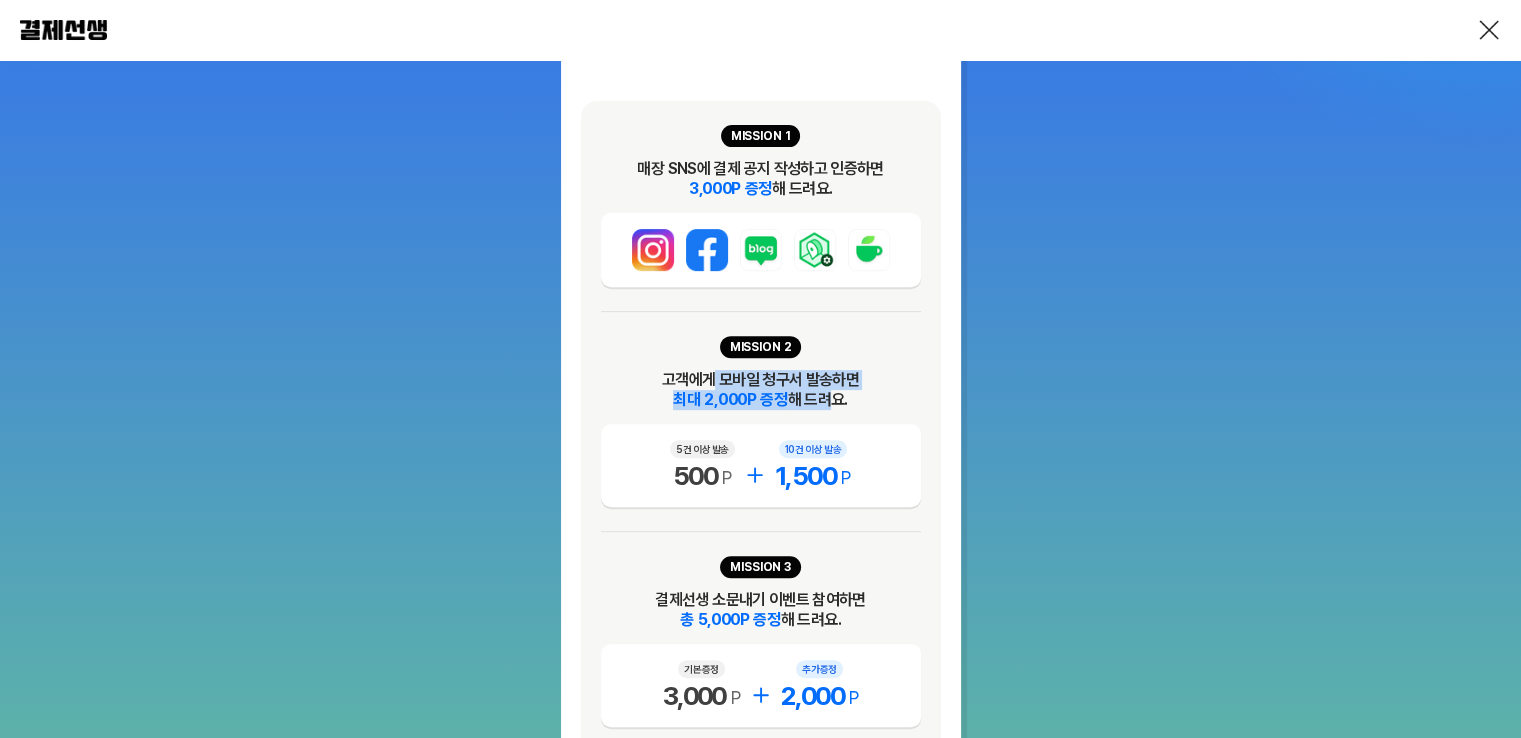 drag, startPoint x: 712, startPoint y: 388, endPoint x: 824, endPoint y: 408, distance: 113.7717 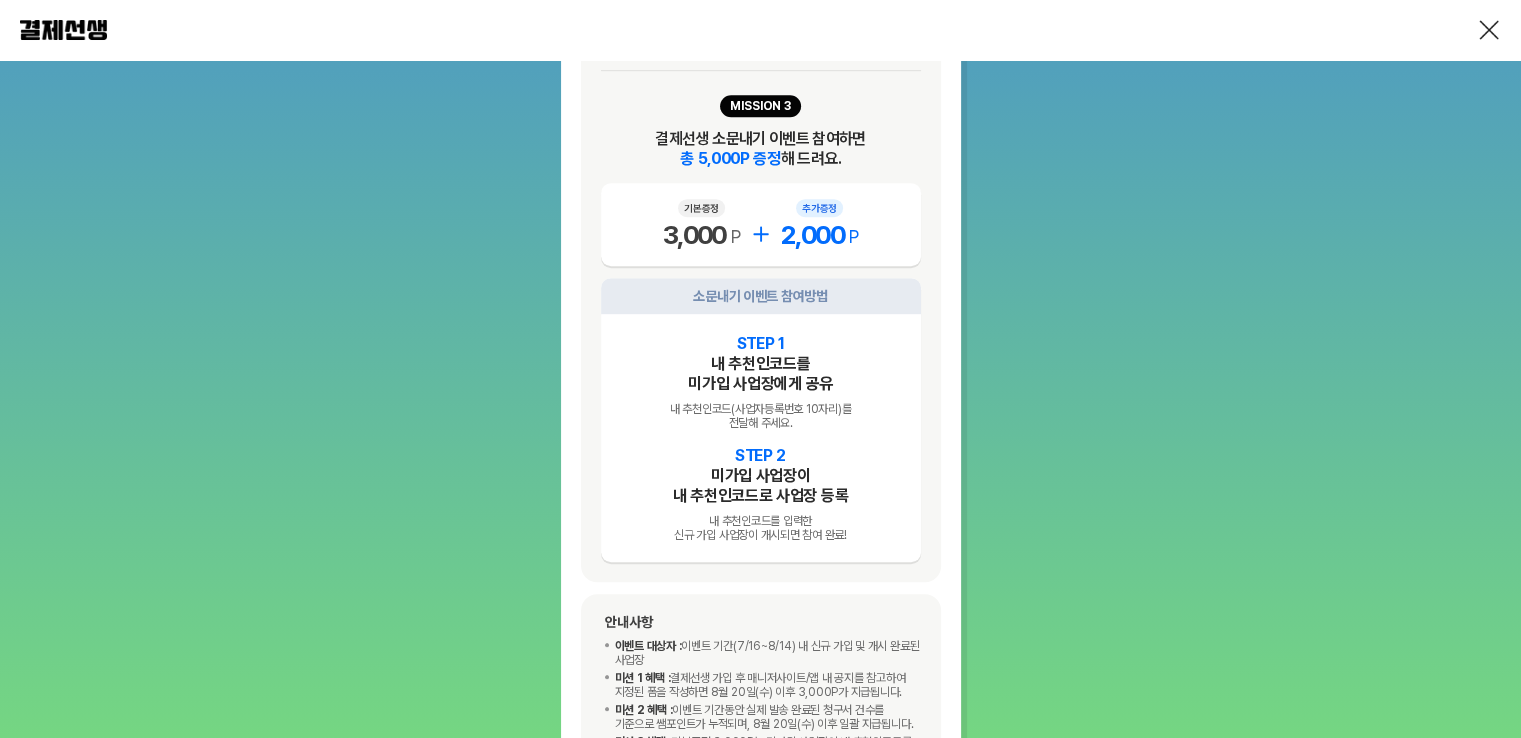 scroll, scrollTop: 1200, scrollLeft: 0, axis: vertical 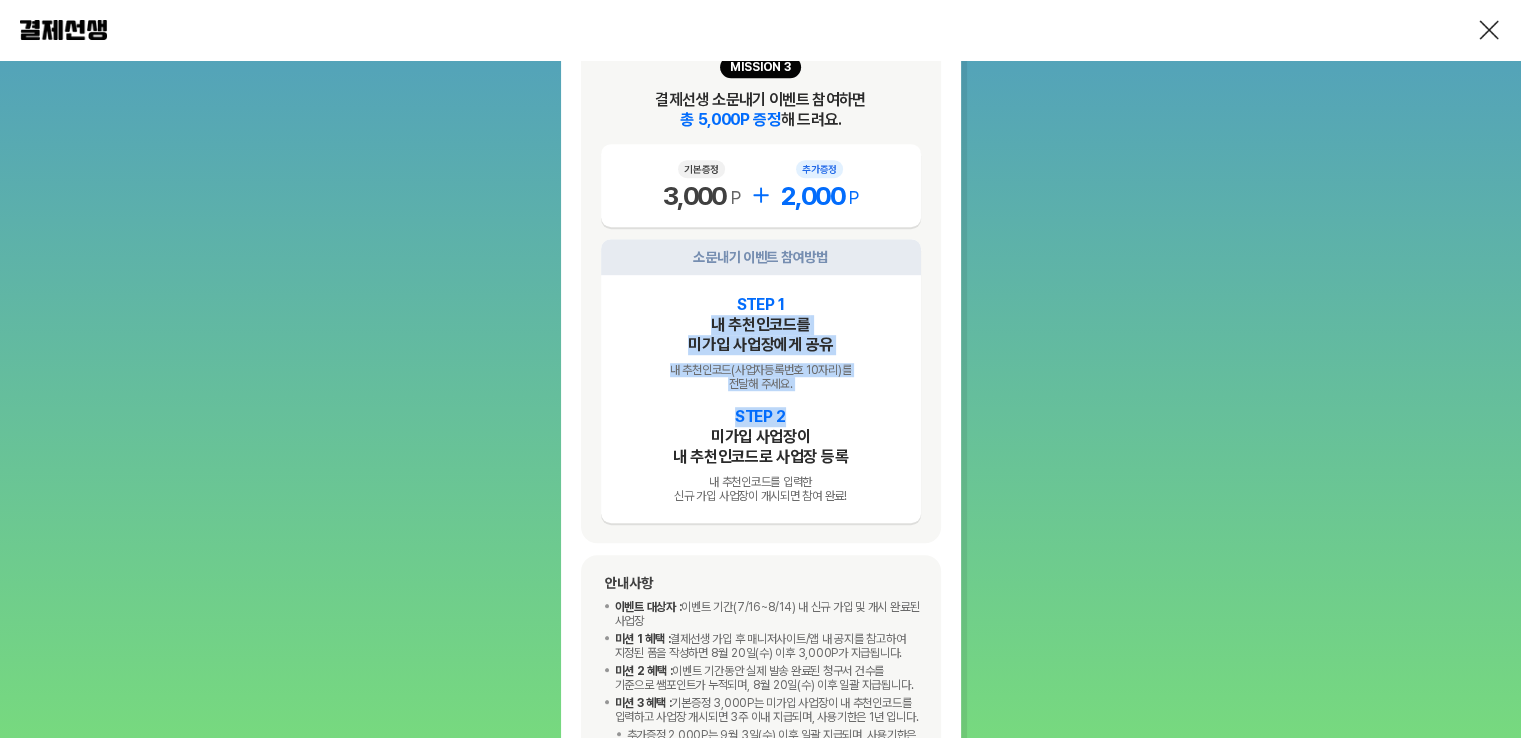 drag, startPoint x: 828, startPoint y: 407, endPoint x: 668, endPoint y: 339, distance: 173.85051 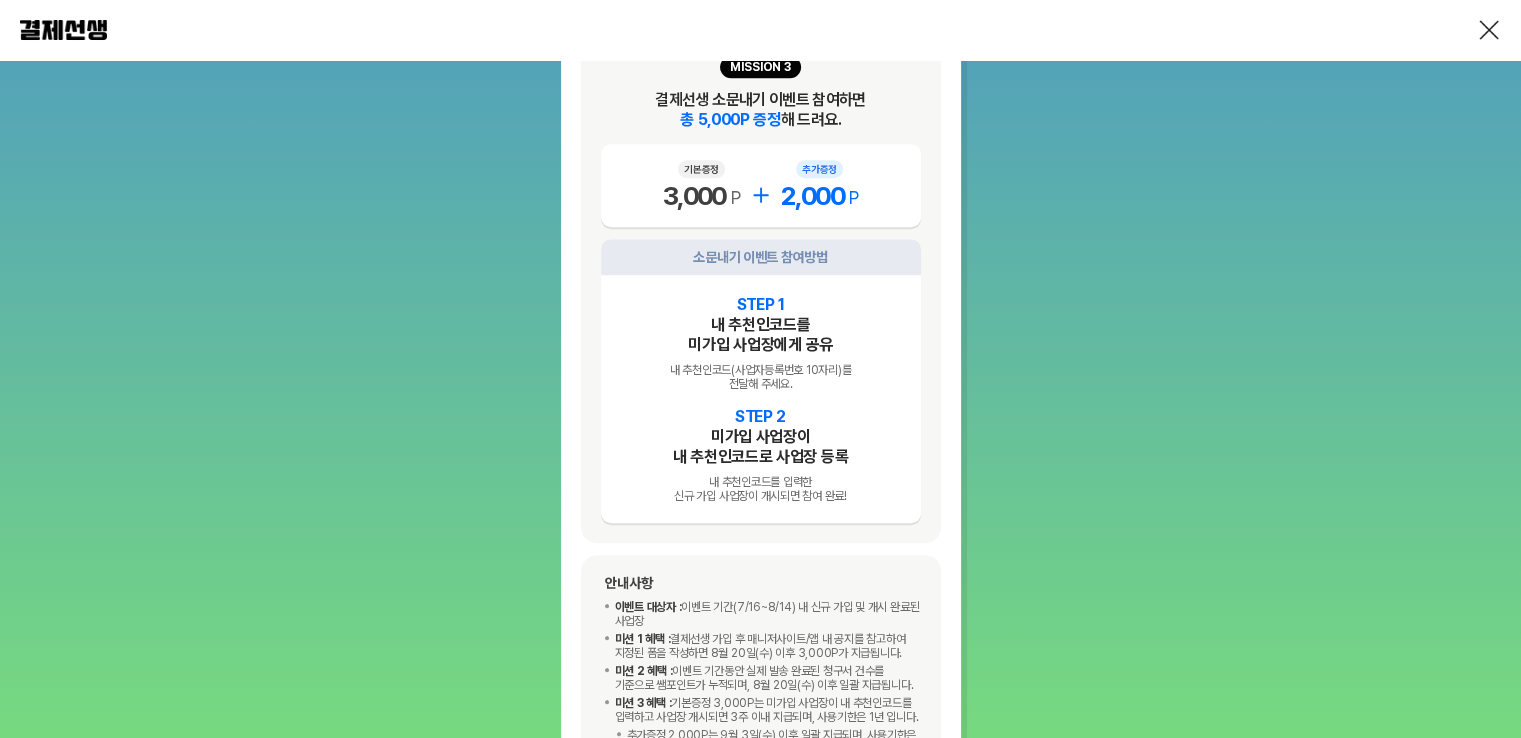 click on "STEP 2 미가입 사업장이 내 추천인코드로 사업장 등록" at bounding box center [760, 437] 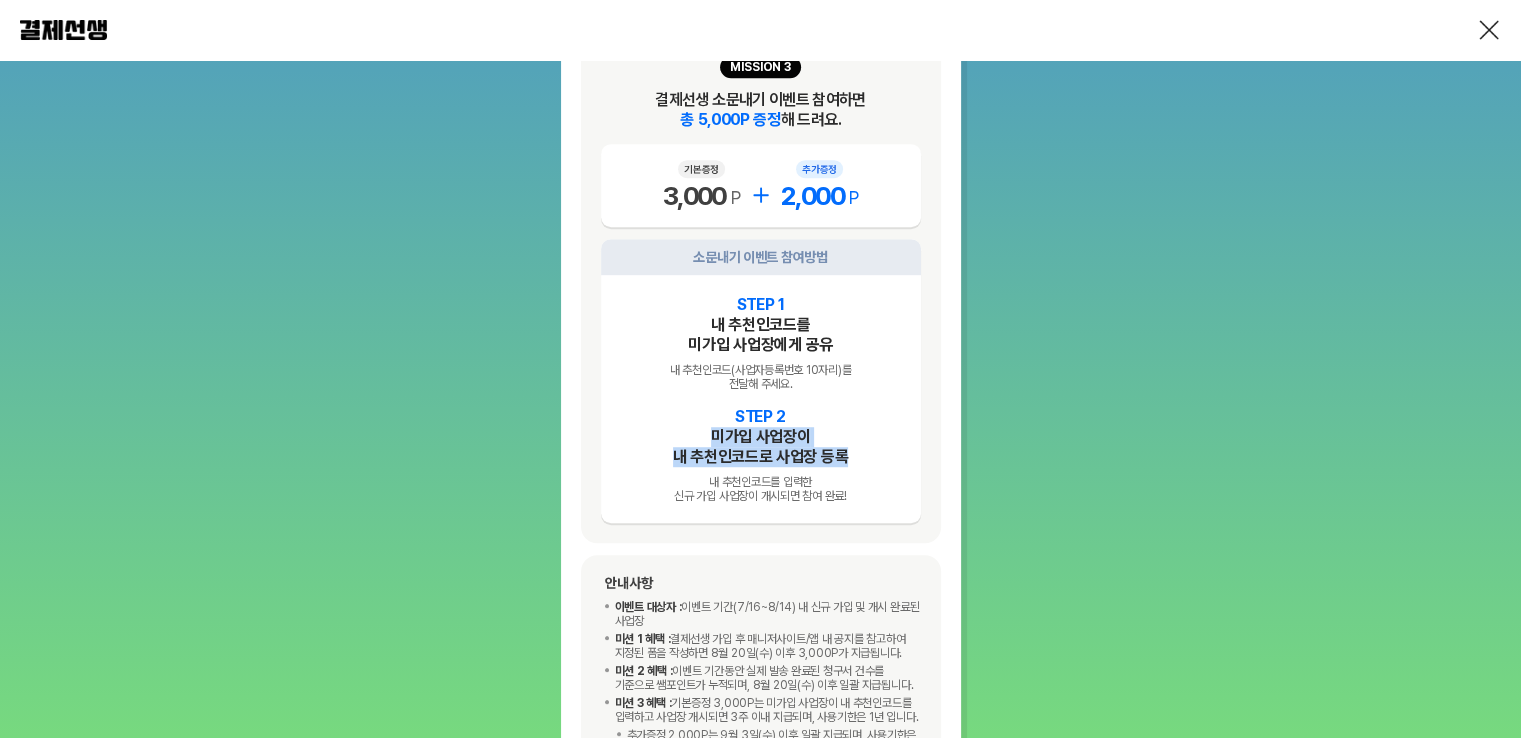 drag, startPoint x: 701, startPoint y: 438, endPoint x: 860, endPoint y: 468, distance: 161.80544 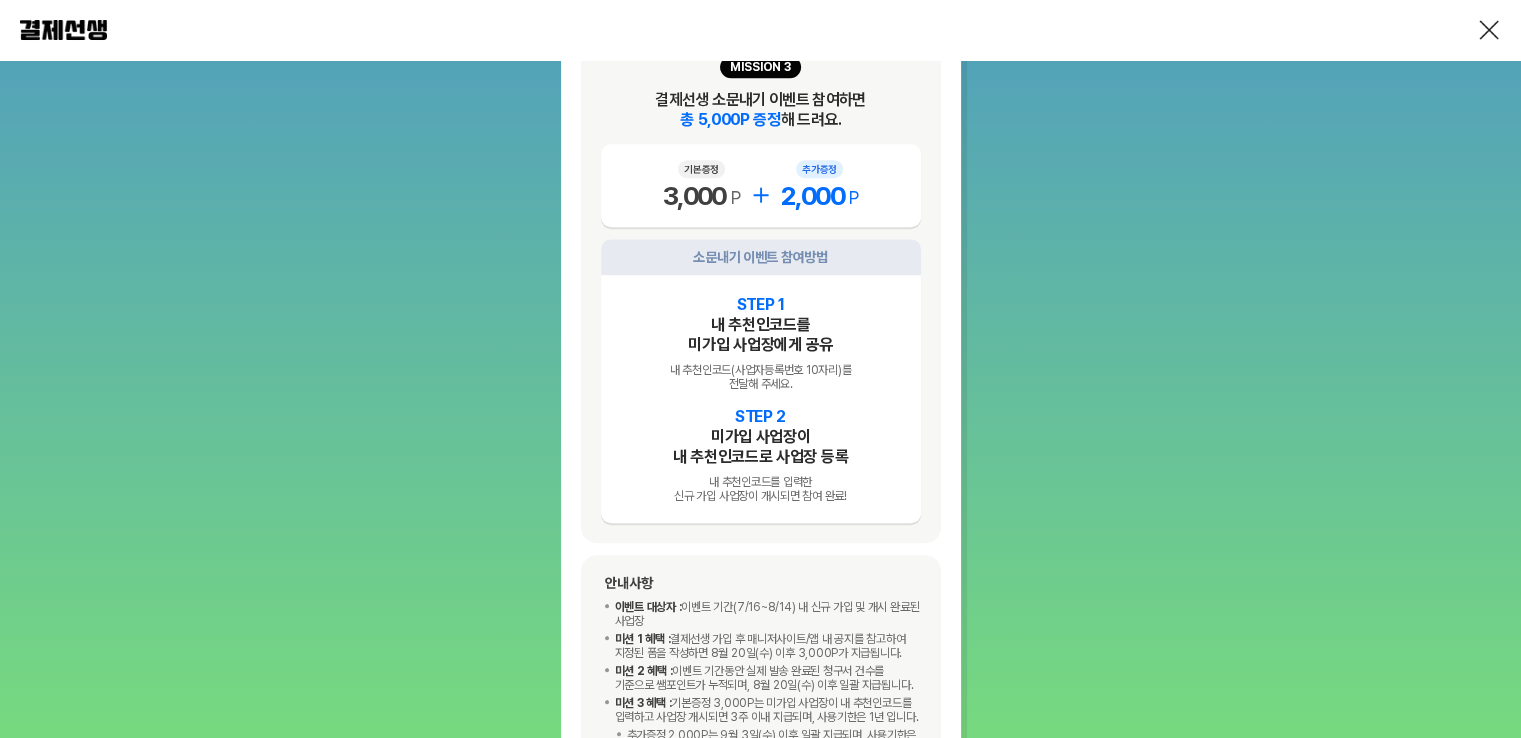 click on "내 추천인코드([BUSINESS_REG_NUM])를 전달해 주세요." at bounding box center [761, 377] 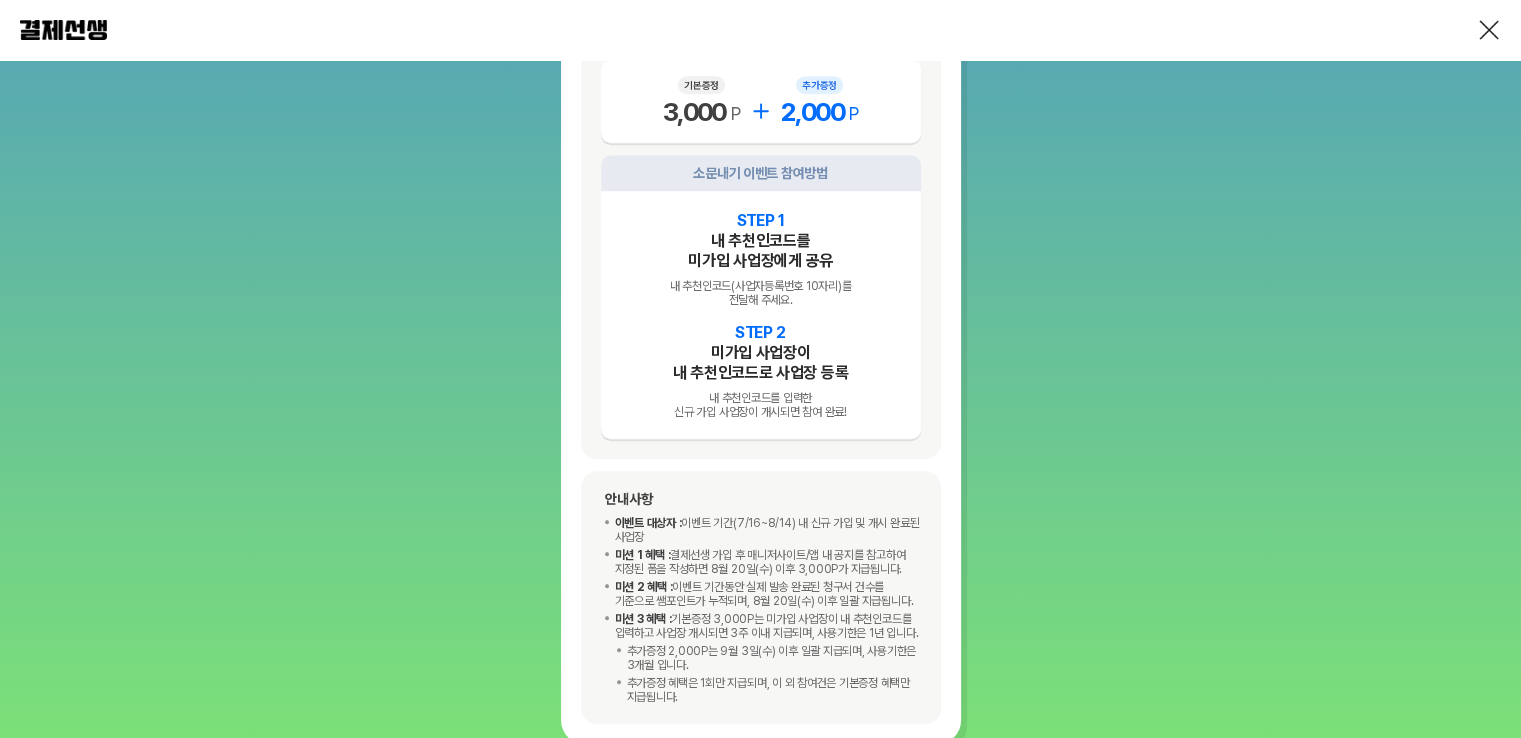 scroll, scrollTop: 1400, scrollLeft: 0, axis: vertical 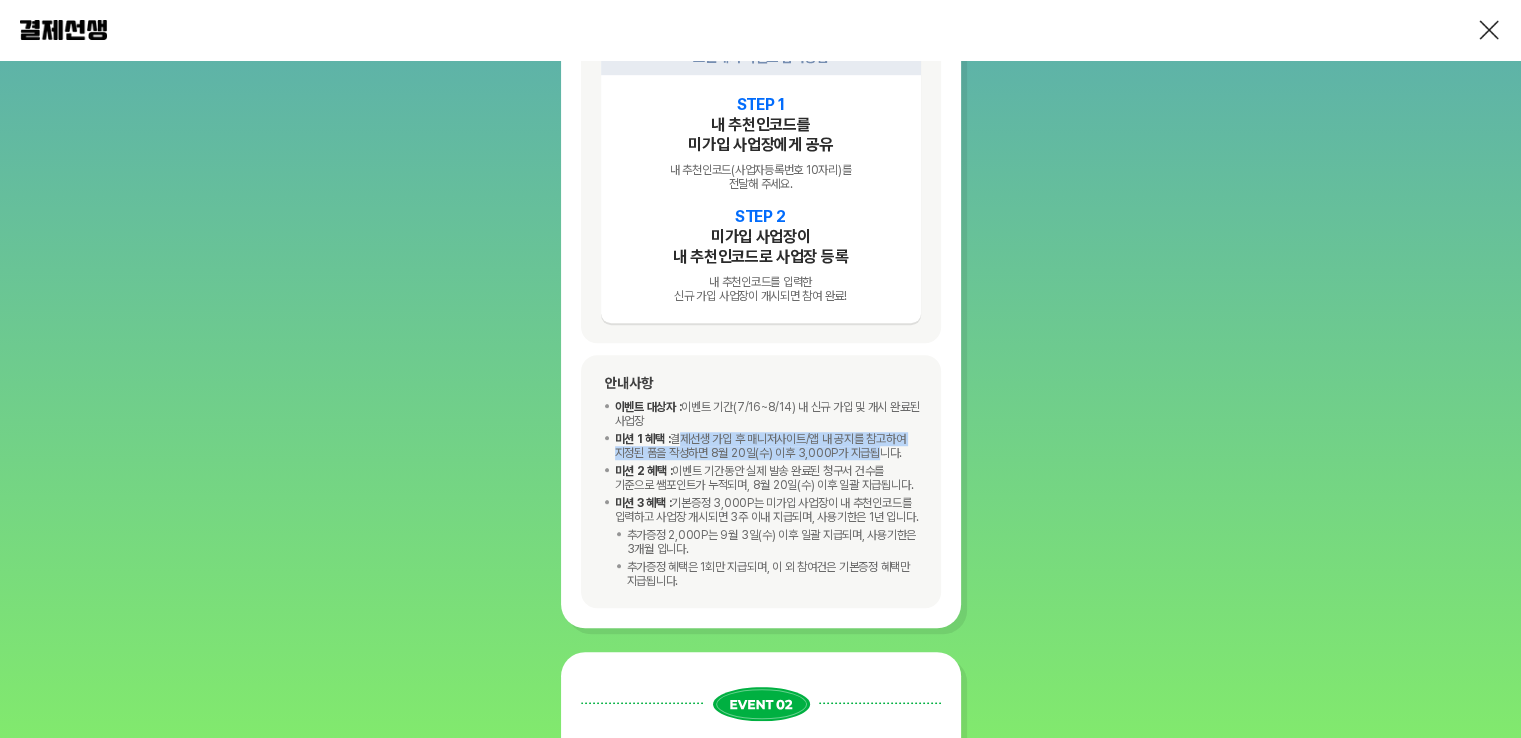 drag, startPoint x: 678, startPoint y: 443, endPoint x: 874, endPoint y: 452, distance: 196.20653 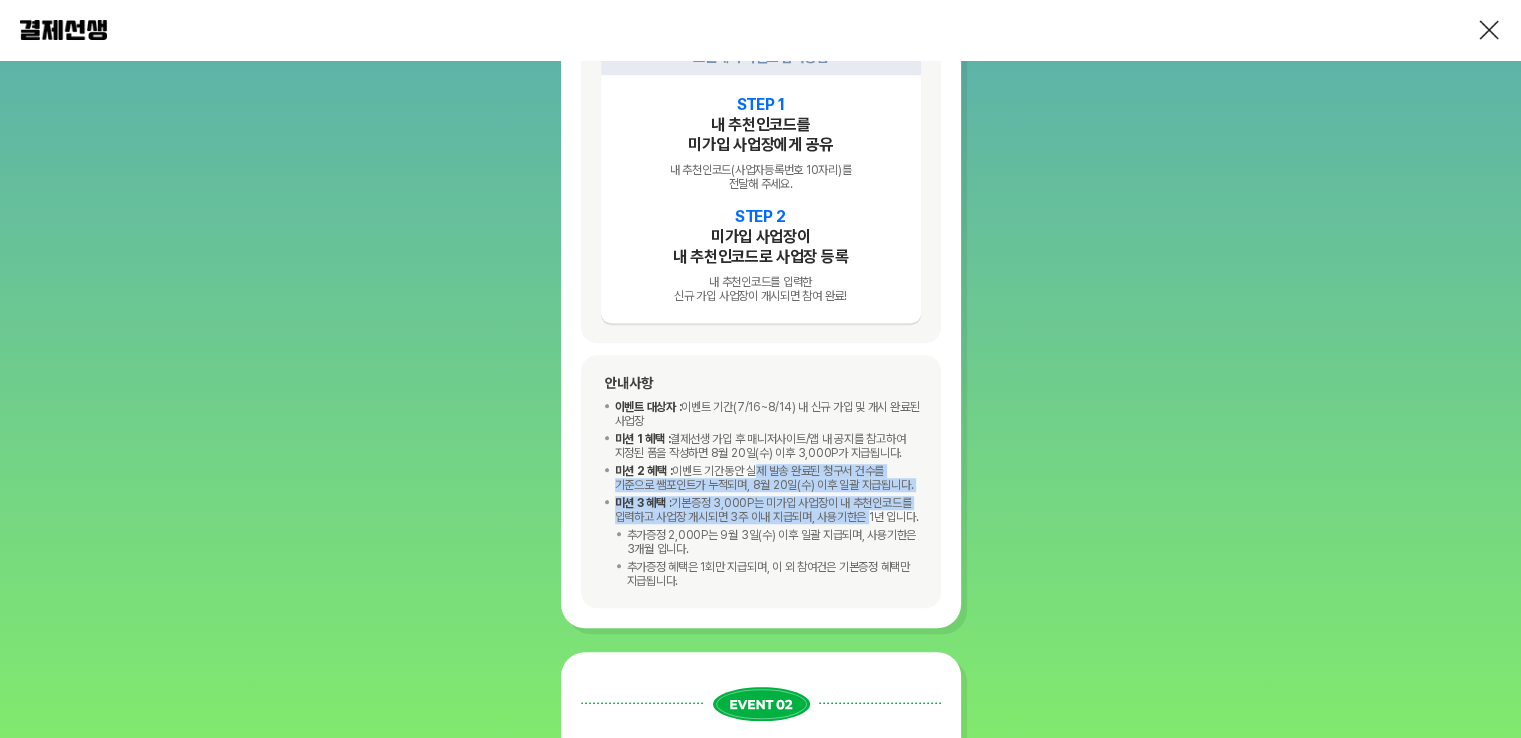 drag, startPoint x: 756, startPoint y: 480, endPoint x: 869, endPoint y: 534, distance: 125.23977 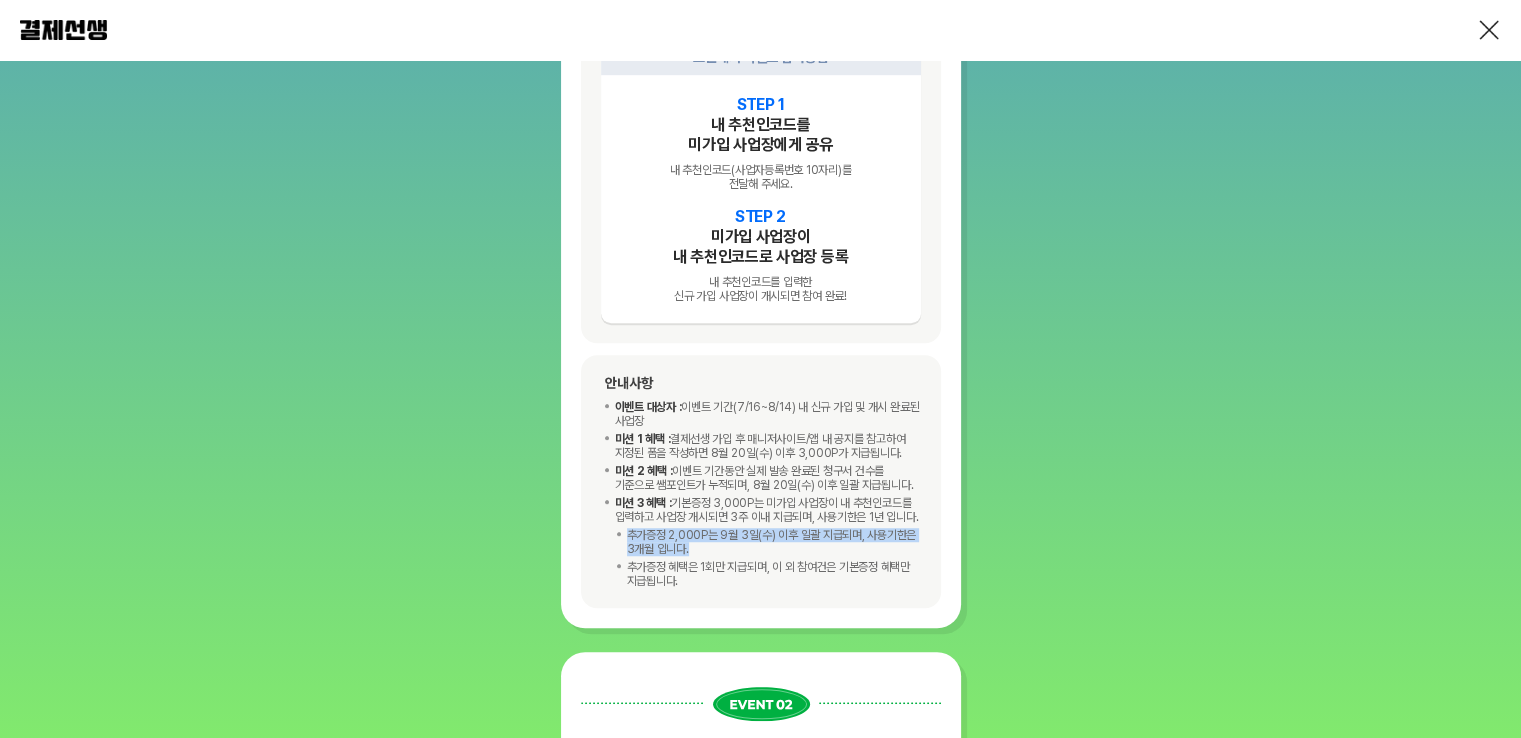 drag, startPoint x: 772, startPoint y: 581, endPoint x: 623, endPoint y: 572, distance: 149.27156 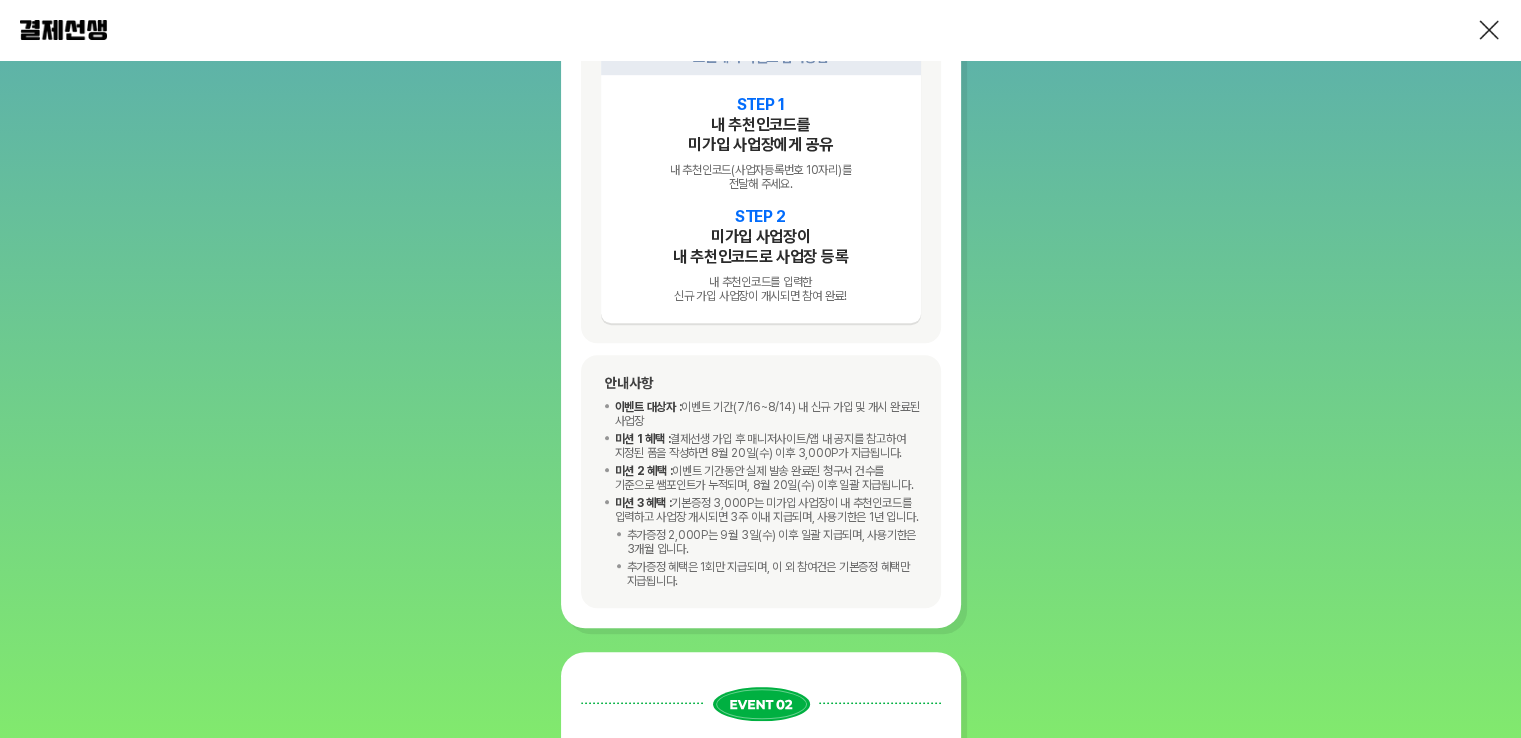 click on "안내사항 이벤트 대상자 :  이벤트 기간(7/16~8/14) 내 신규 가입 및 개시 완료된 사업장 미션 1 혜택 :  결제선생 가입 후 매니저사이트/앱 내 공지를 참고하여 지정된 폼을 작성하면 8월 20일(수) 이후 3,000P가 지급됩니다. 미션 2 혜택 :  이벤트 기간동안 실제 발송 완료된 청구서 건수를 기준으로 쌤포인트가 누적되며, 8월 20일(수) 이후 일괄 지급됩니다. 미션 3 혜택 :  기본증정 3,000P는 미가입 사업장이 내 추천인코드를 입력하고 사업장 개시되면 3주 이내 지급되며, 사용기한은 1년 입니다. 추가증정 2,000P는 9월 3일(수) 이후 일괄 지급되며, 사용기한은 3개월 입니다. 추가증정 혜택은 1회만 지급되며, 이 외 참여건은 기본증정 혜택만 지급됩니다." at bounding box center (761, 481) 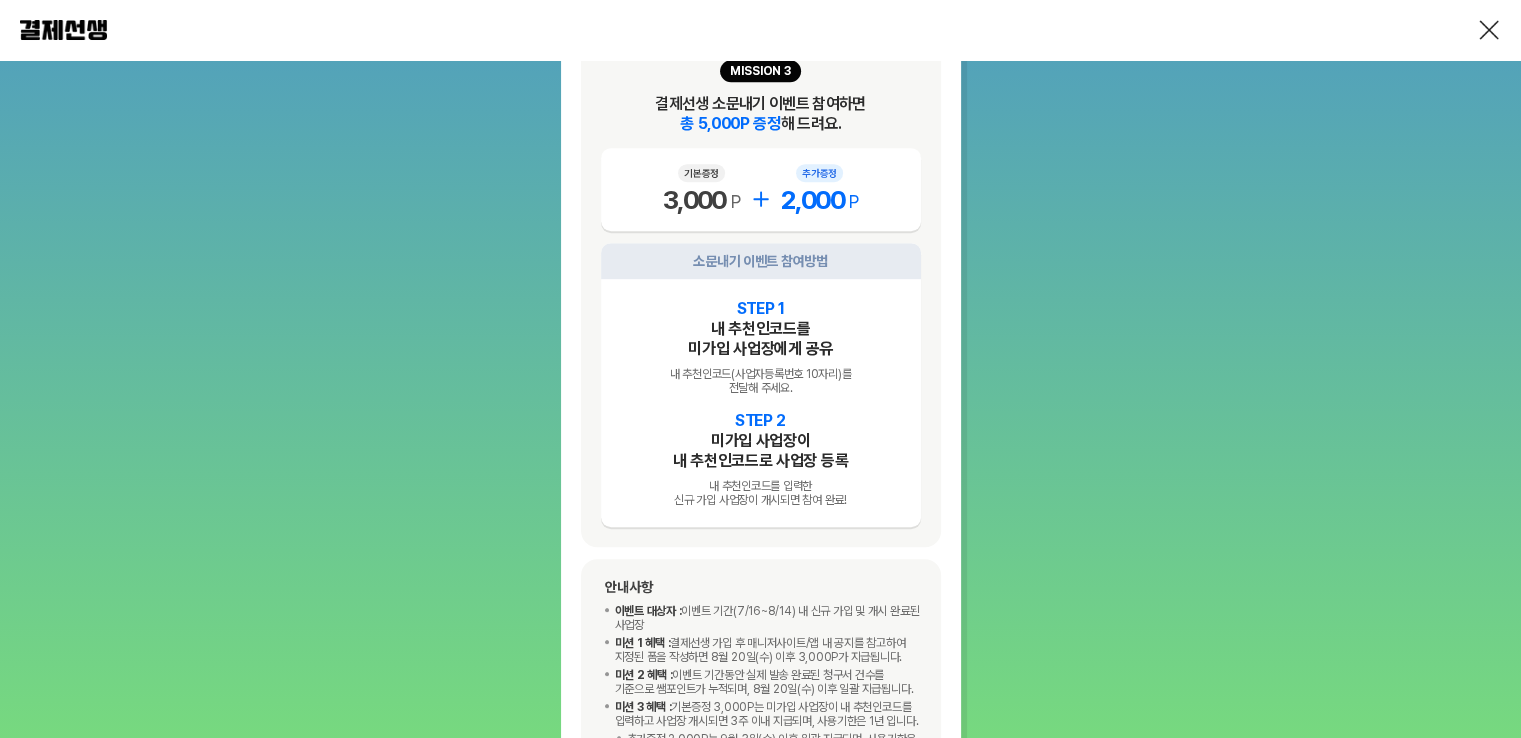 scroll, scrollTop: 1200, scrollLeft: 0, axis: vertical 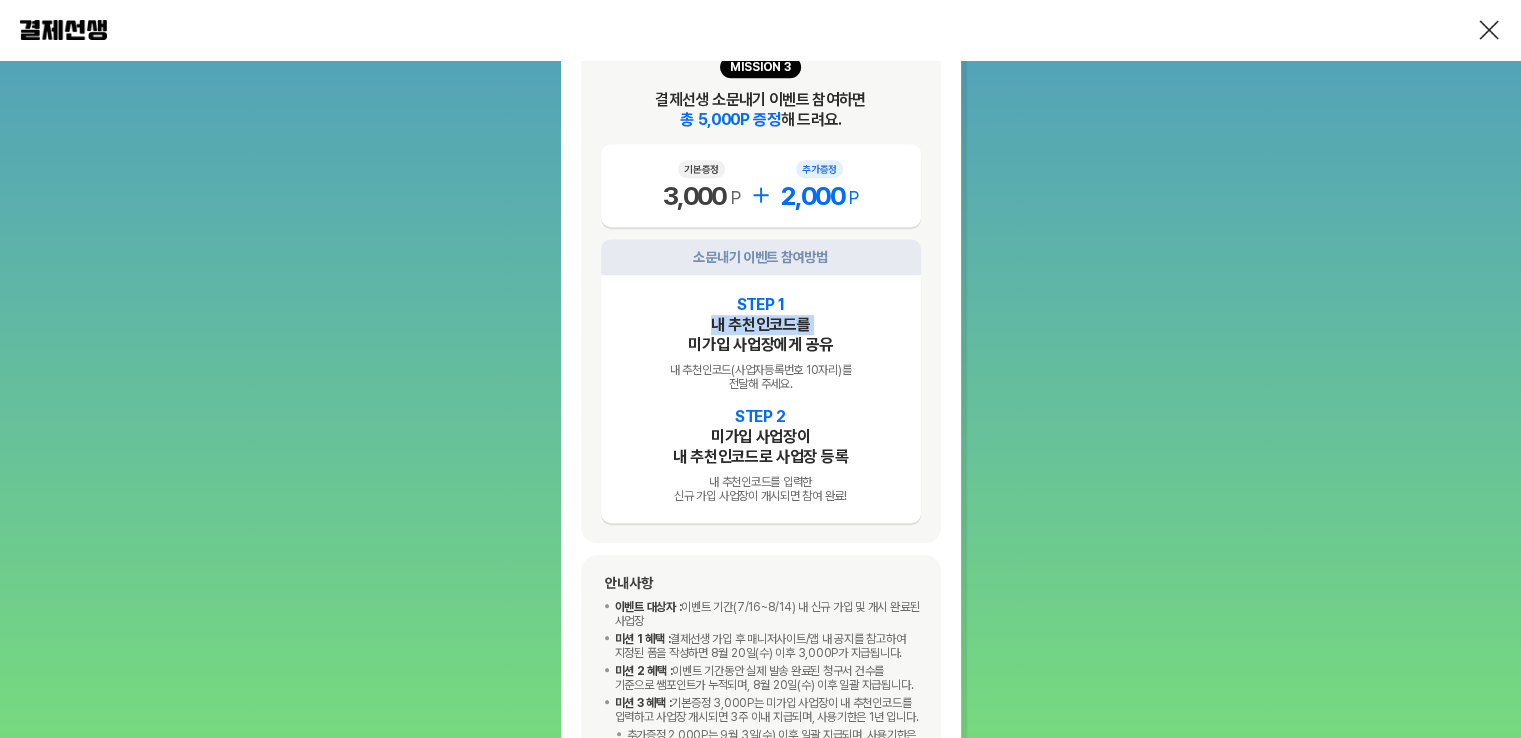 drag, startPoint x: 815, startPoint y: 330, endPoint x: 673, endPoint y: 344, distance: 142.68848 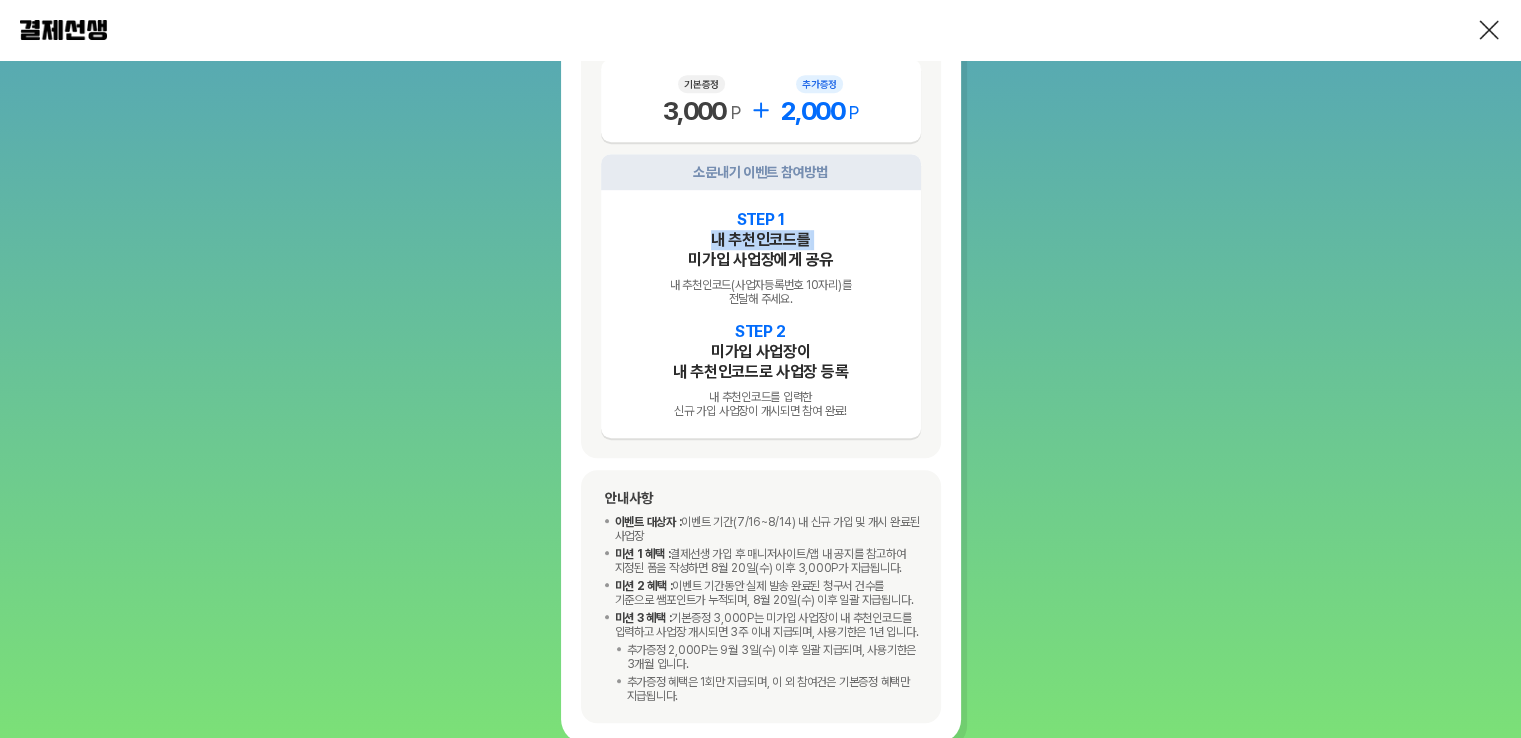 scroll, scrollTop: 1400, scrollLeft: 0, axis: vertical 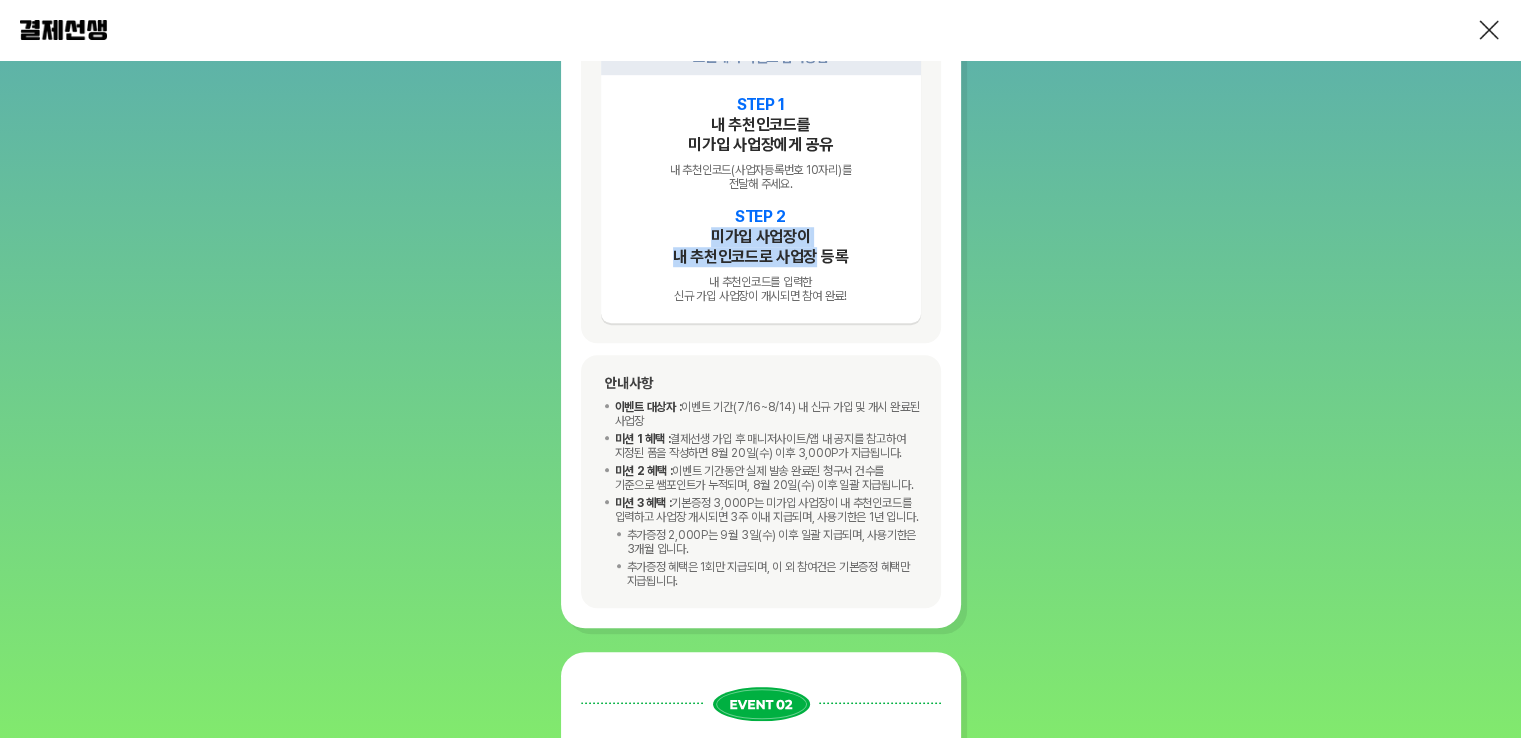 drag, startPoint x: 695, startPoint y: 239, endPoint x: 809, endPoint y: 271, distance: 118.40608 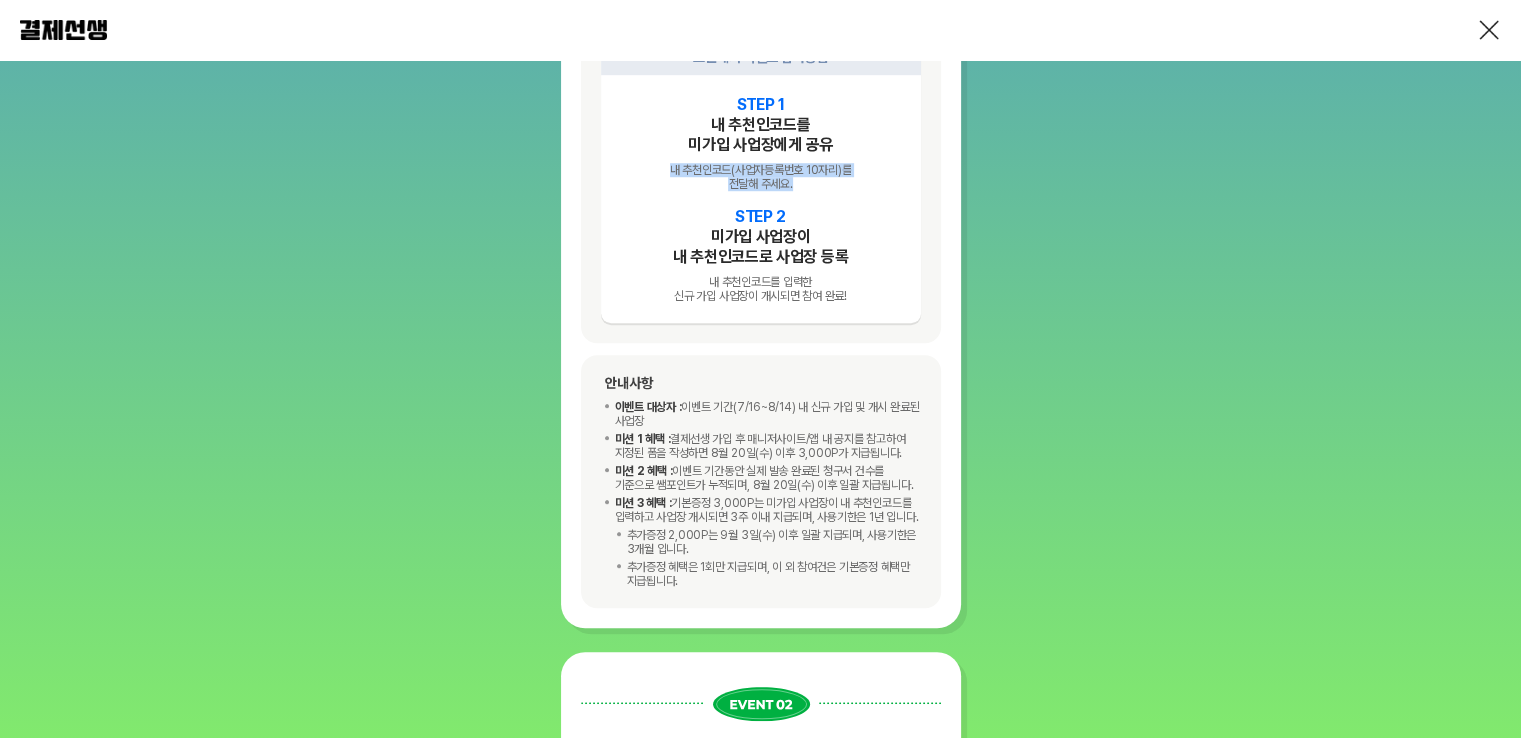 drag, startPoint x: 797, startPoint y: 192, endPoint x: 650, endPoint y: 182, distance: 147.33974 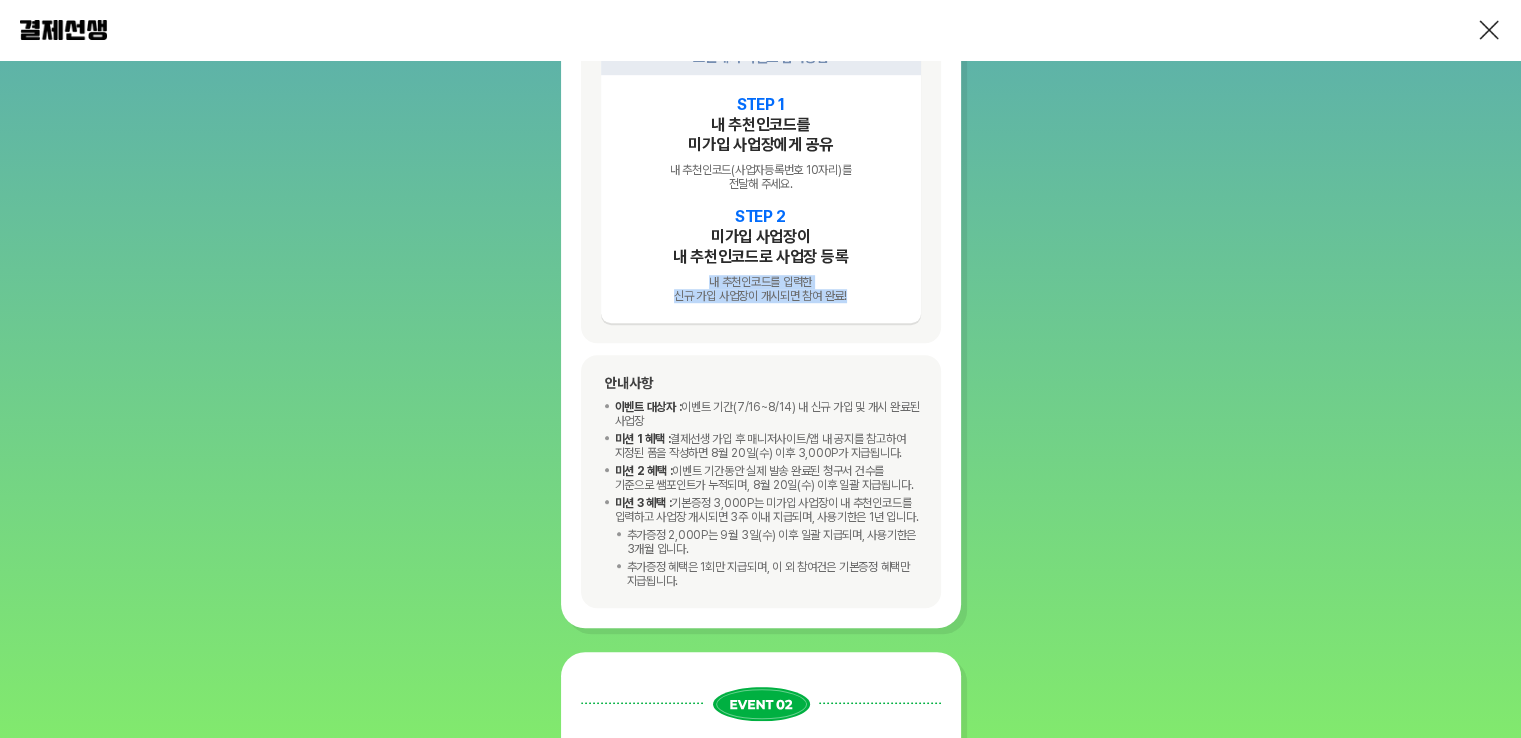 drag, startPoint x: 700, startPoint y: 289, endPoint x: 848, endPoint y: 317, distance: 150.62537 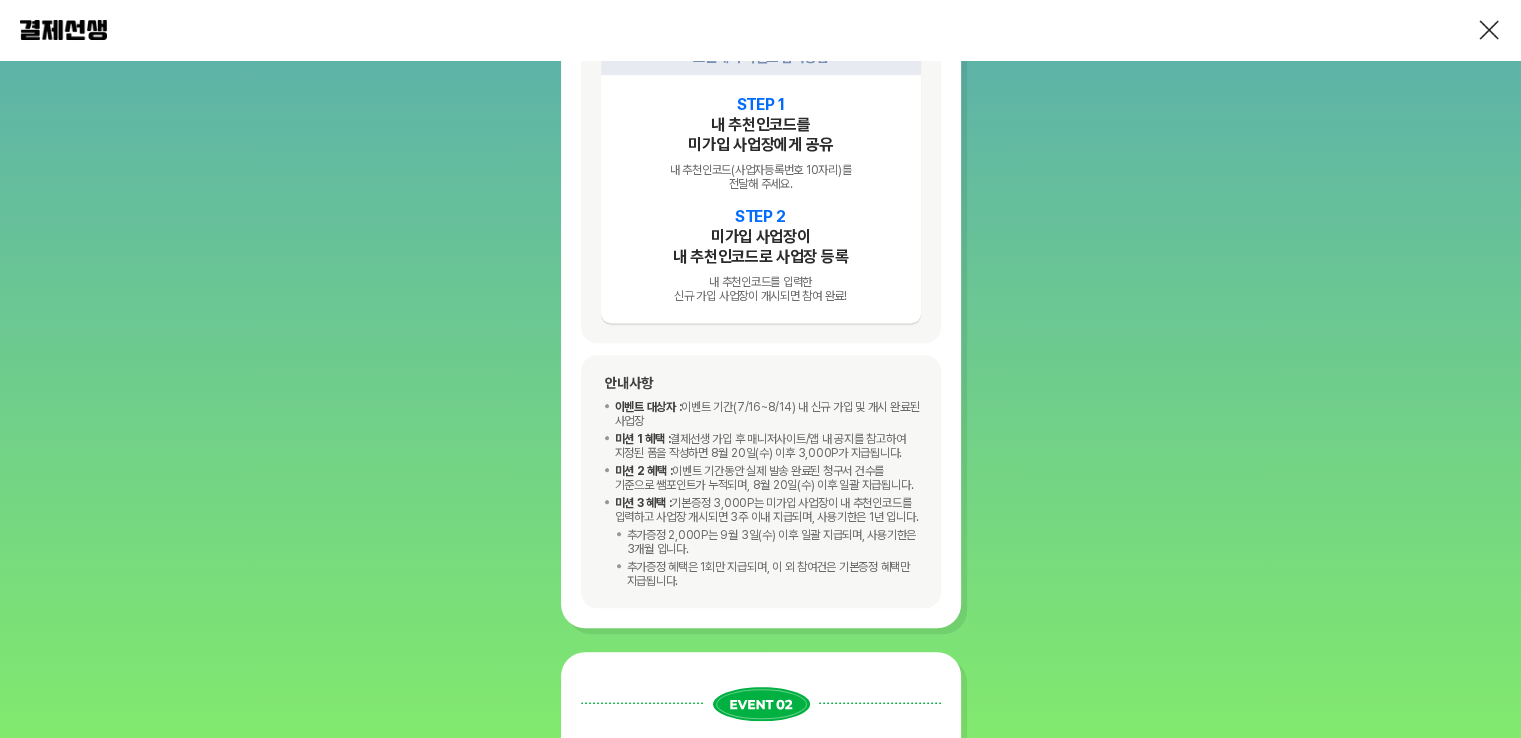 drag, startPoint x: 683, startPoint y: 407, endPoint x: 901, endPoint y: 419, distance: 218.33003 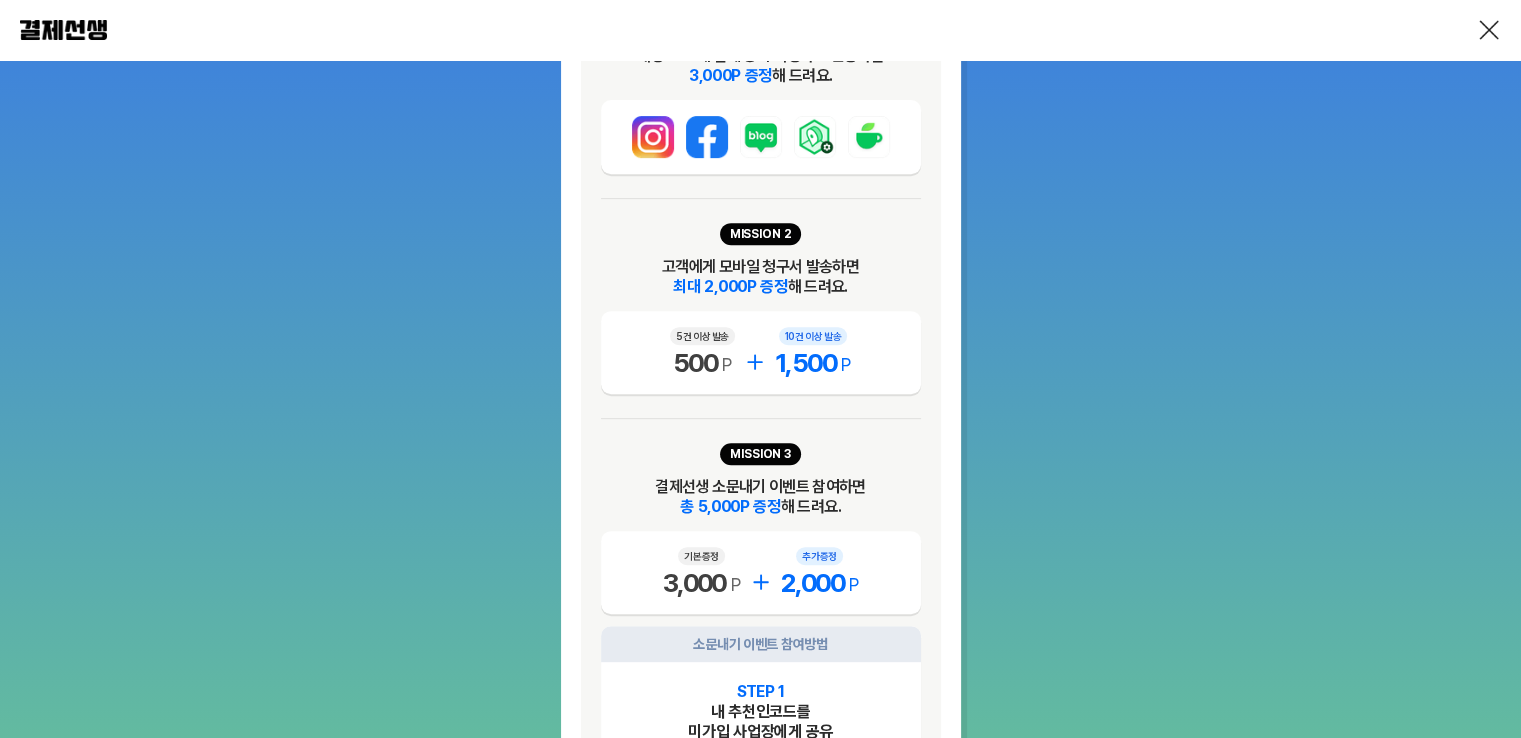 scroll, scrollTop: 1000, scrollLeft: 0, axis: vertical 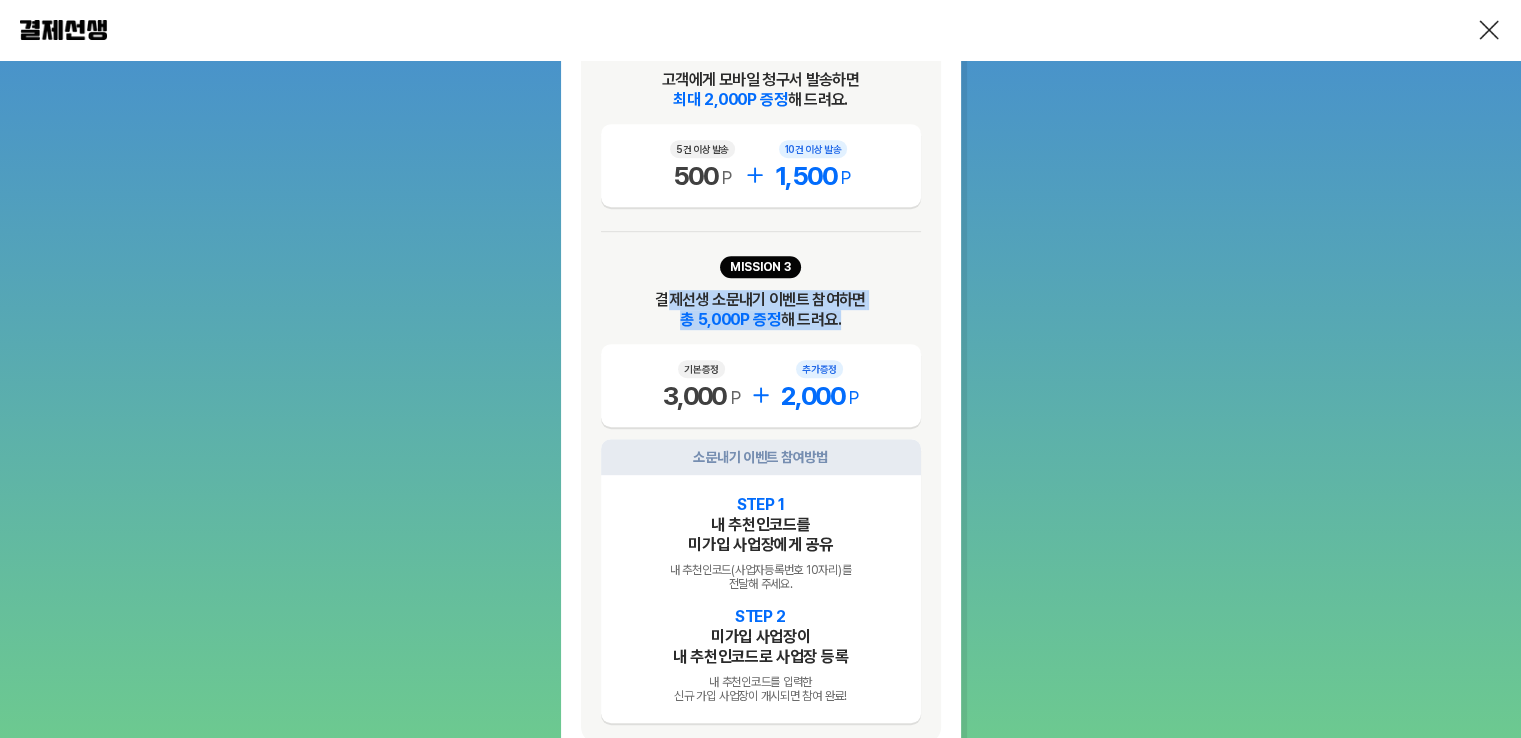 drag, startPoint x: 672, startPoint y: 304, endPoint x: 880, endPoint y: 318, distance: 208.47063 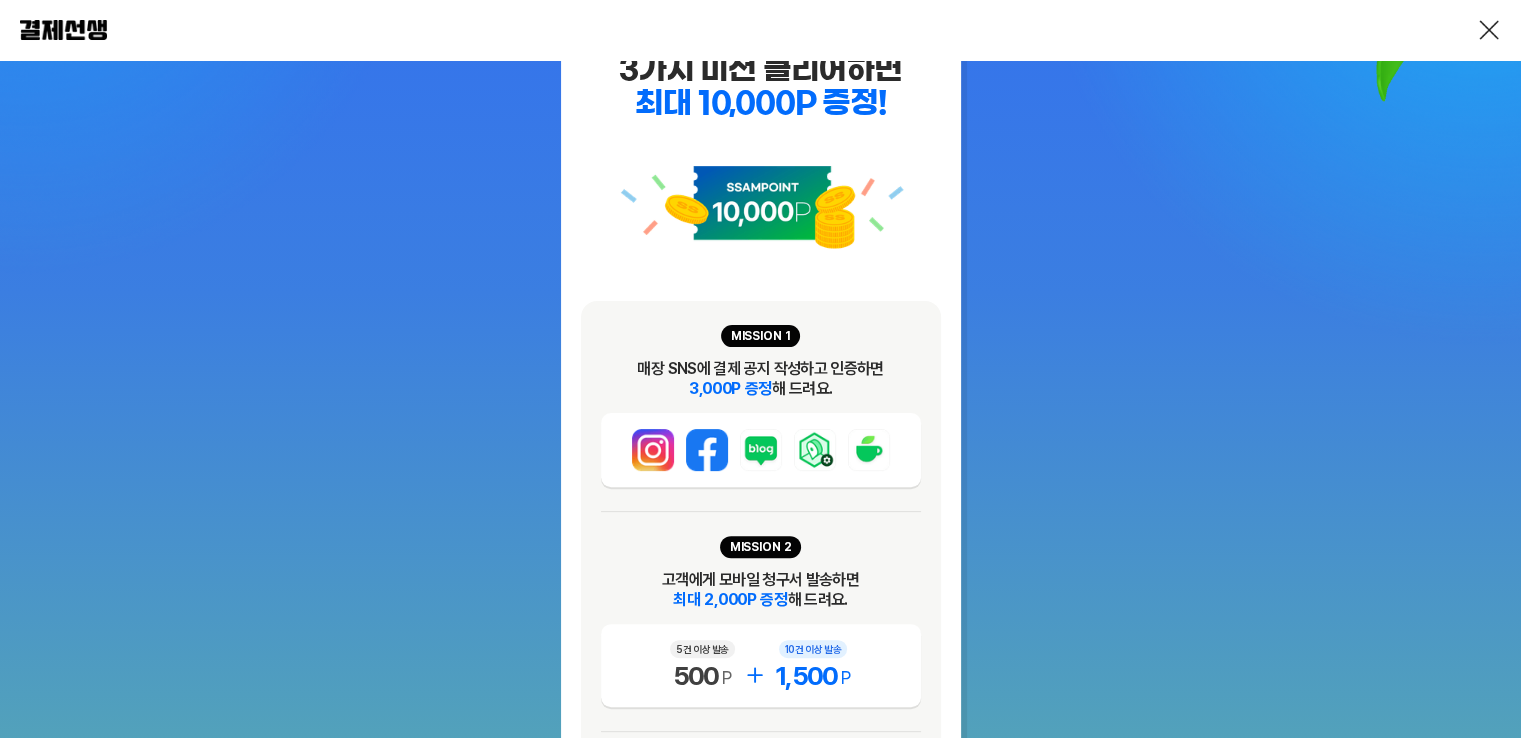 scroll, scrollTop: 1000, scrollLeft: 0, axis: vertical 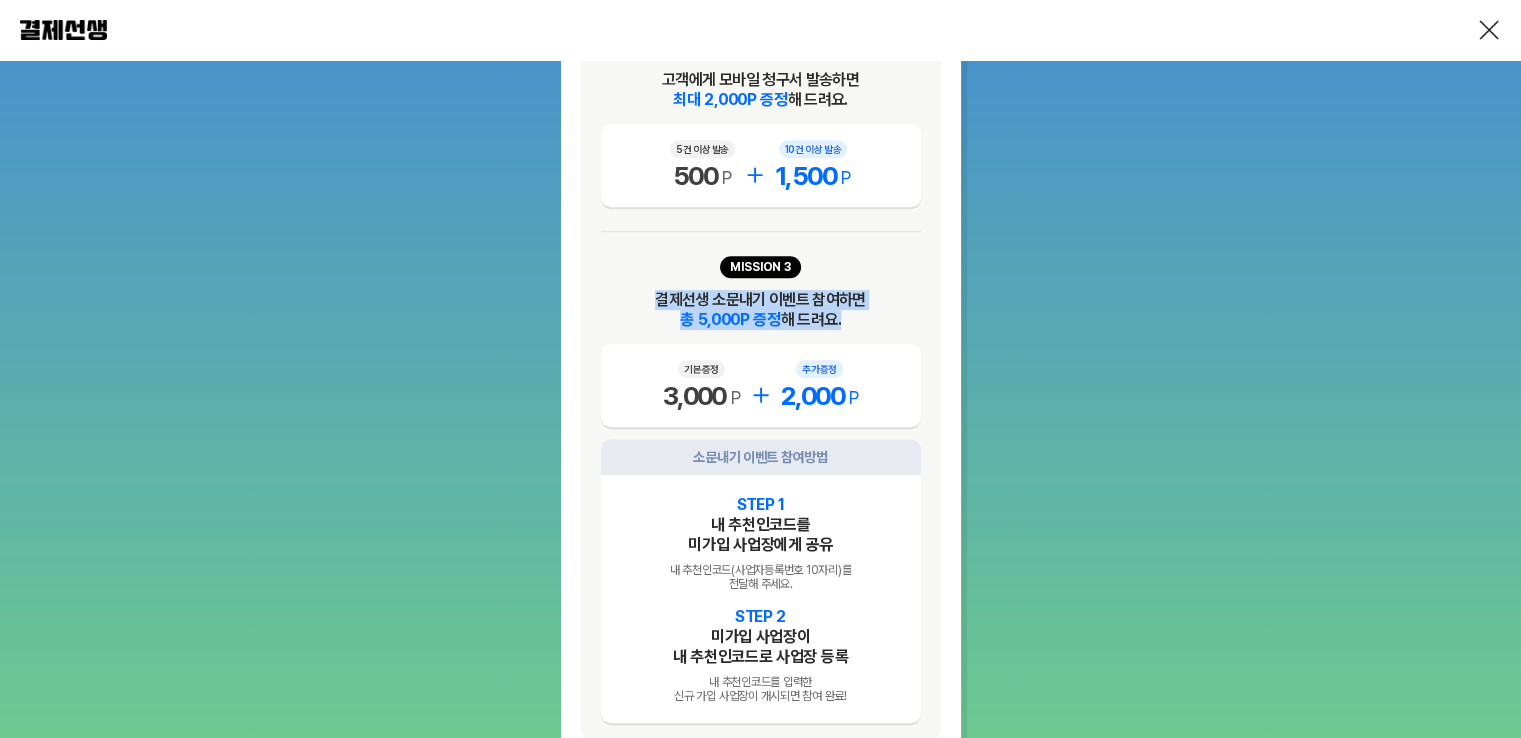 drag, startPoint x: 632, startPoint y: 301, endPoint x: 875, endPoint y: 321, distance: 243.82166 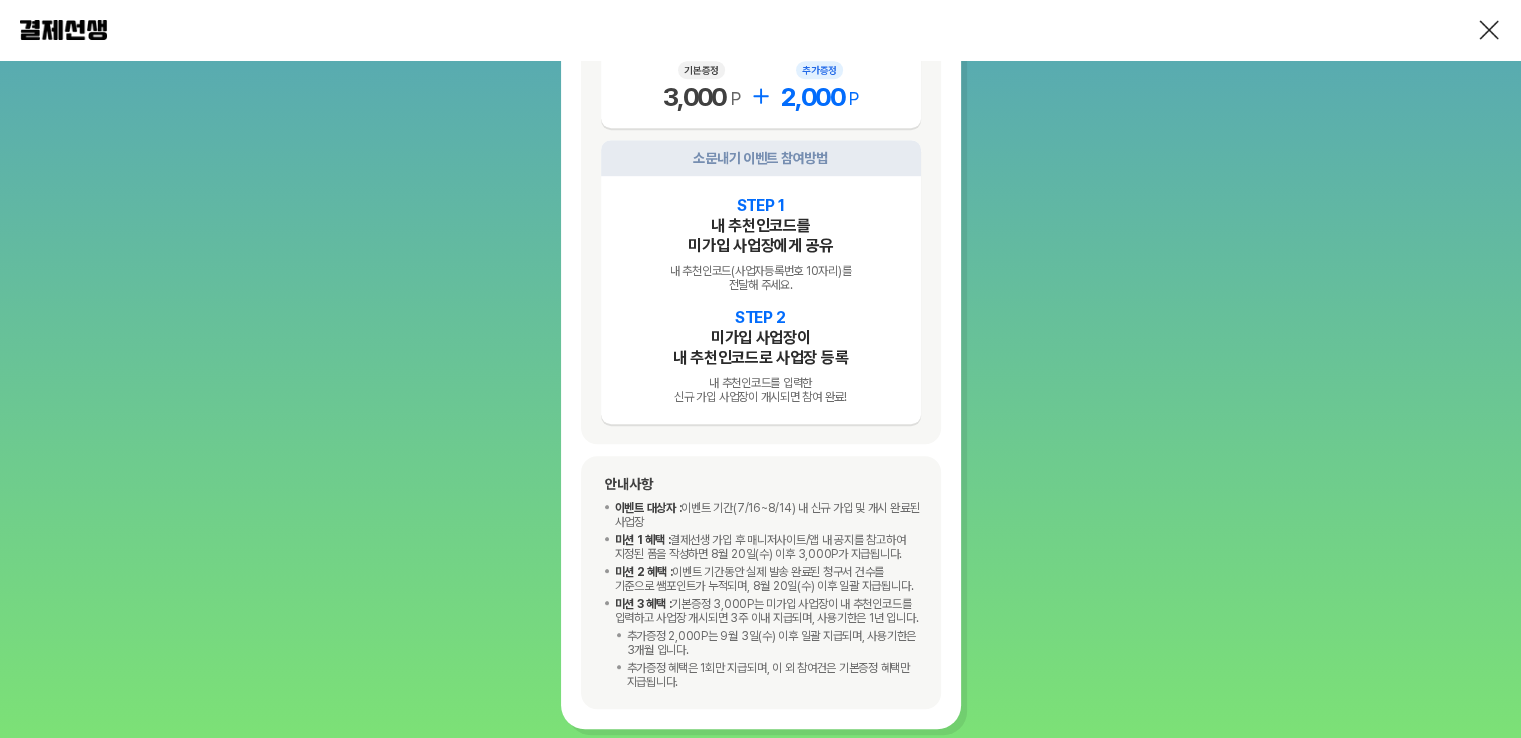 scroll, scrollTop: 1300, scrollLeft: 0, axis: vertical 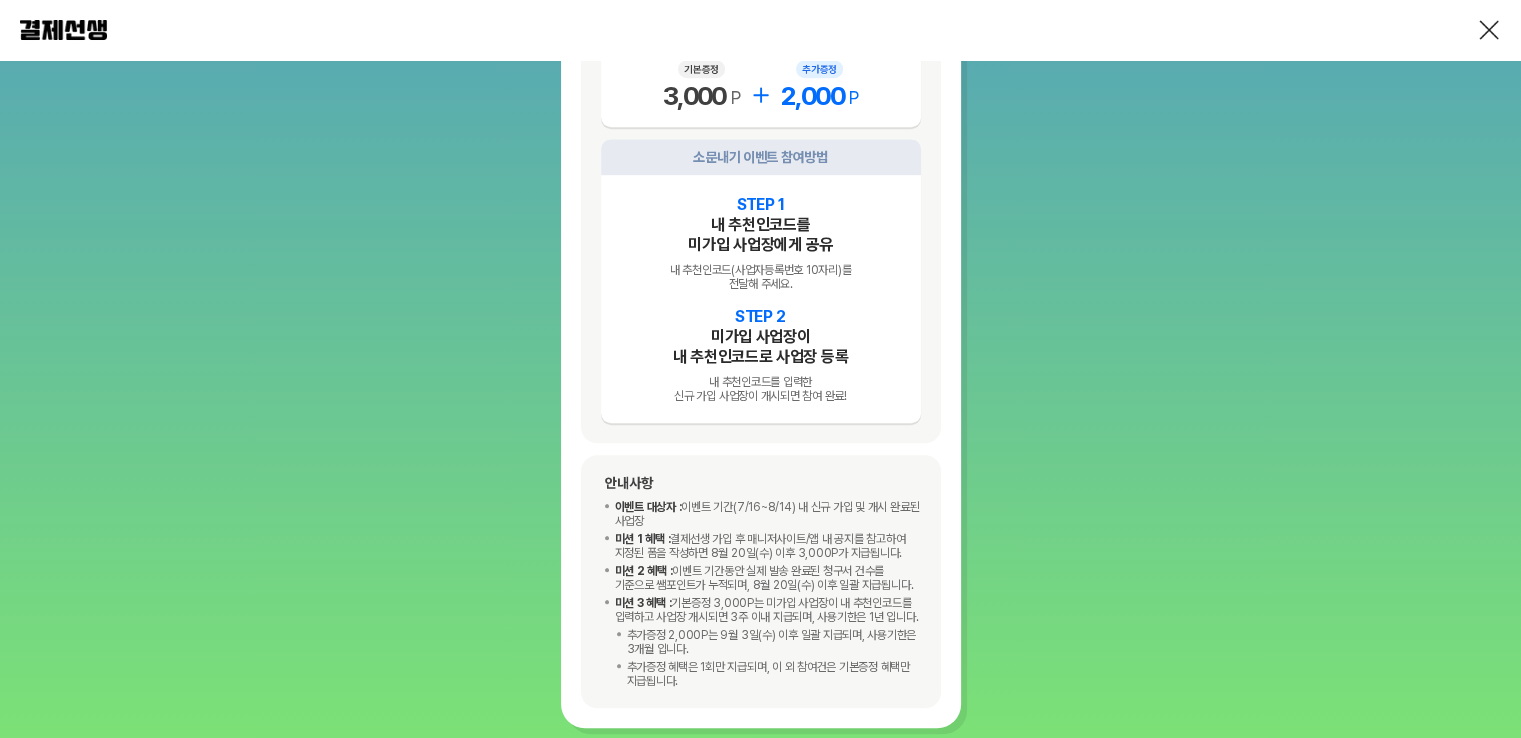 drag, startPoint x: 672, startPoint y: 541, endPoint x: 915, endPoint y: 554, distance: 243.34749 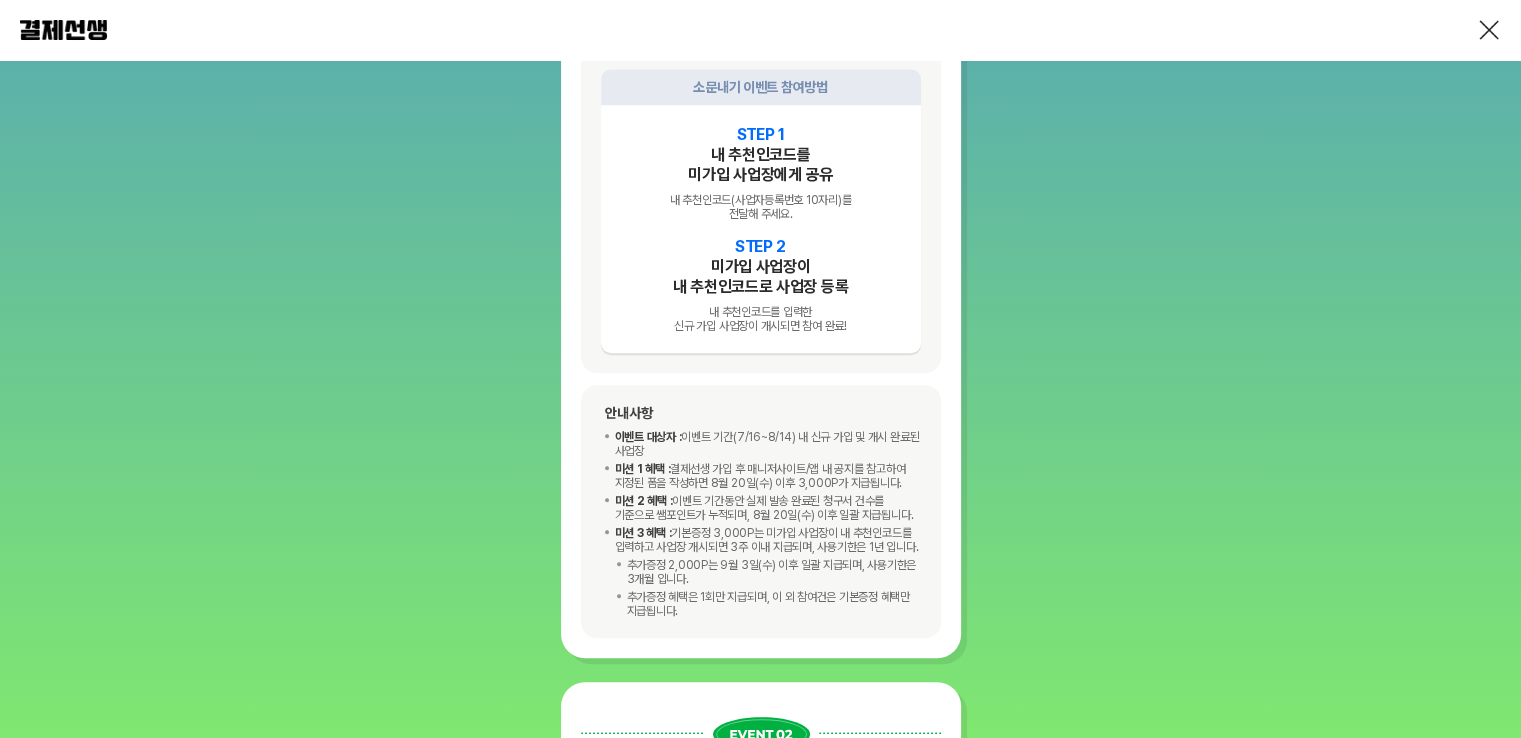 scroll, scrollTop: 1400, scrollLeft: 0, axis: vertical 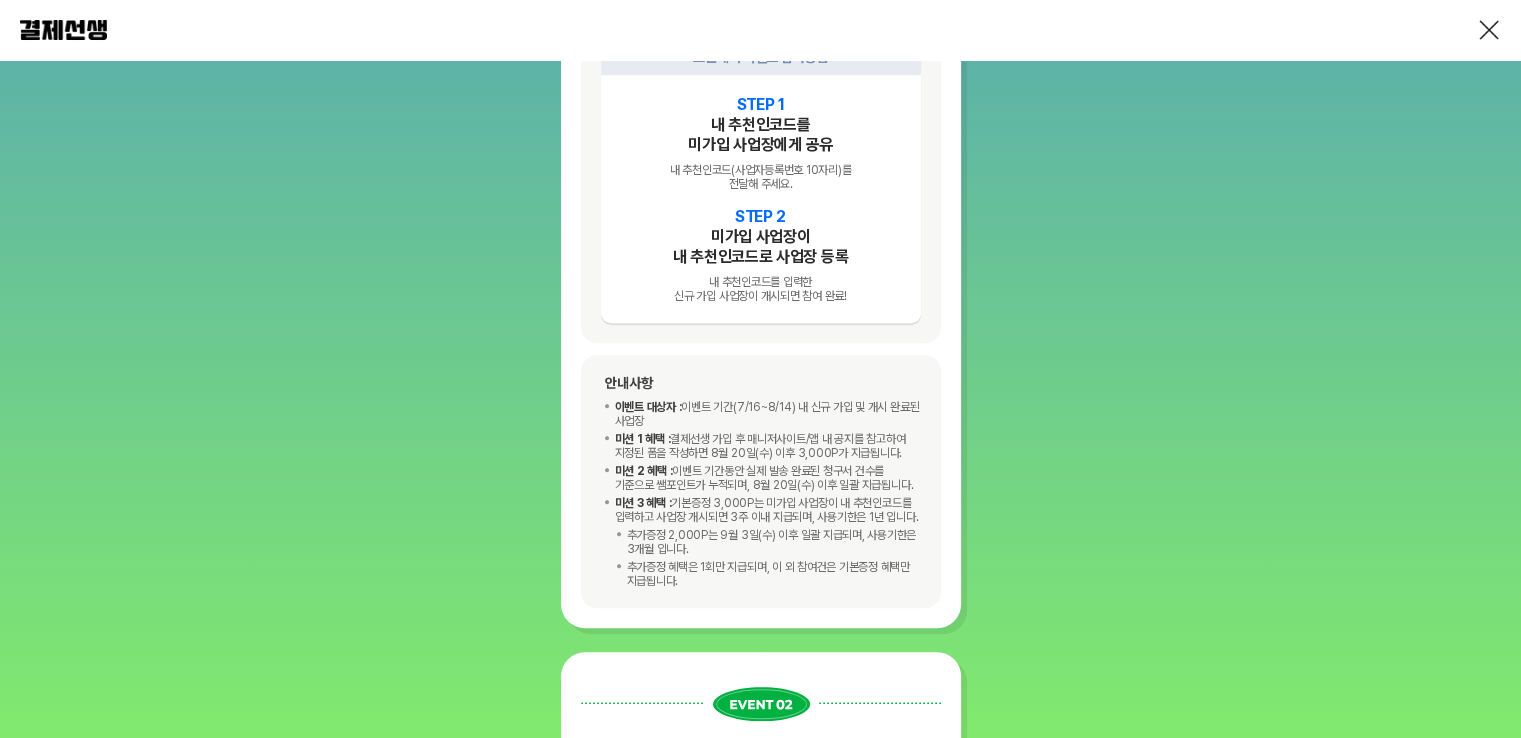drag, startPoint x: 676, startPoint y: 525, endPoint x: 872, endPoint y: 556, distance: 198.43639 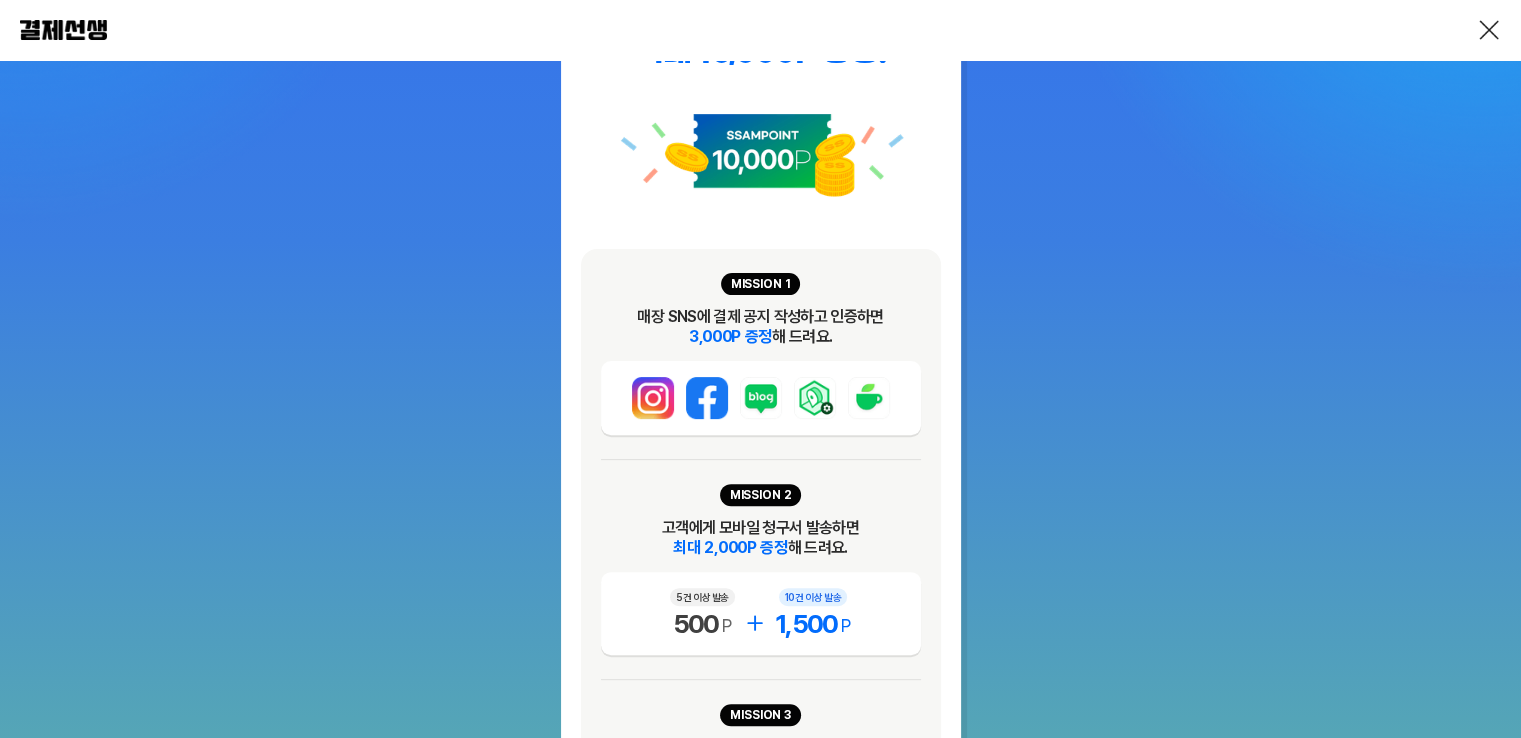 scroll, scrollTop: 900, scrollLeft: 0, axis: vertical 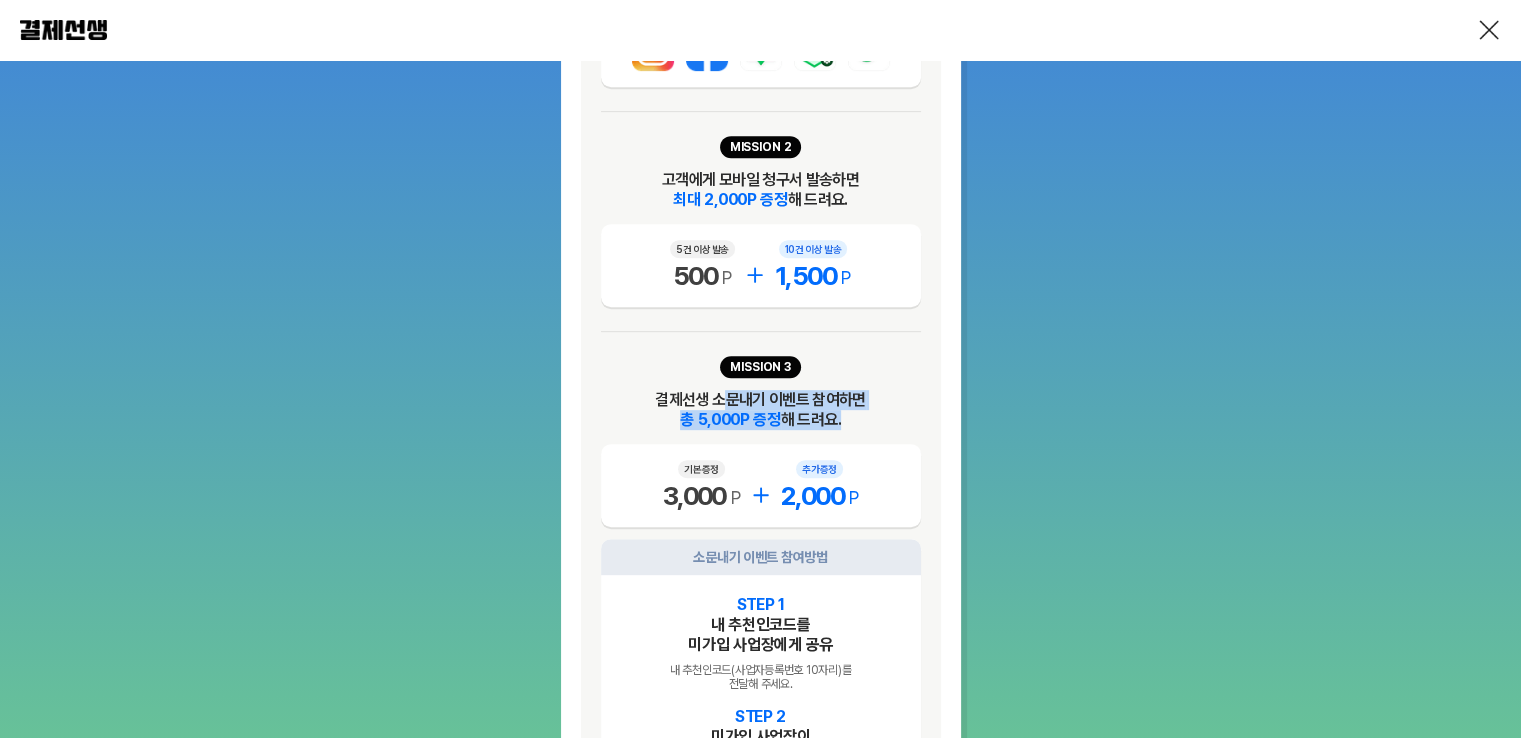 drag, startPoint x: 728, startPoint y: 397, endPoint x: 839, endPoint y: 417, distance: 112.78741 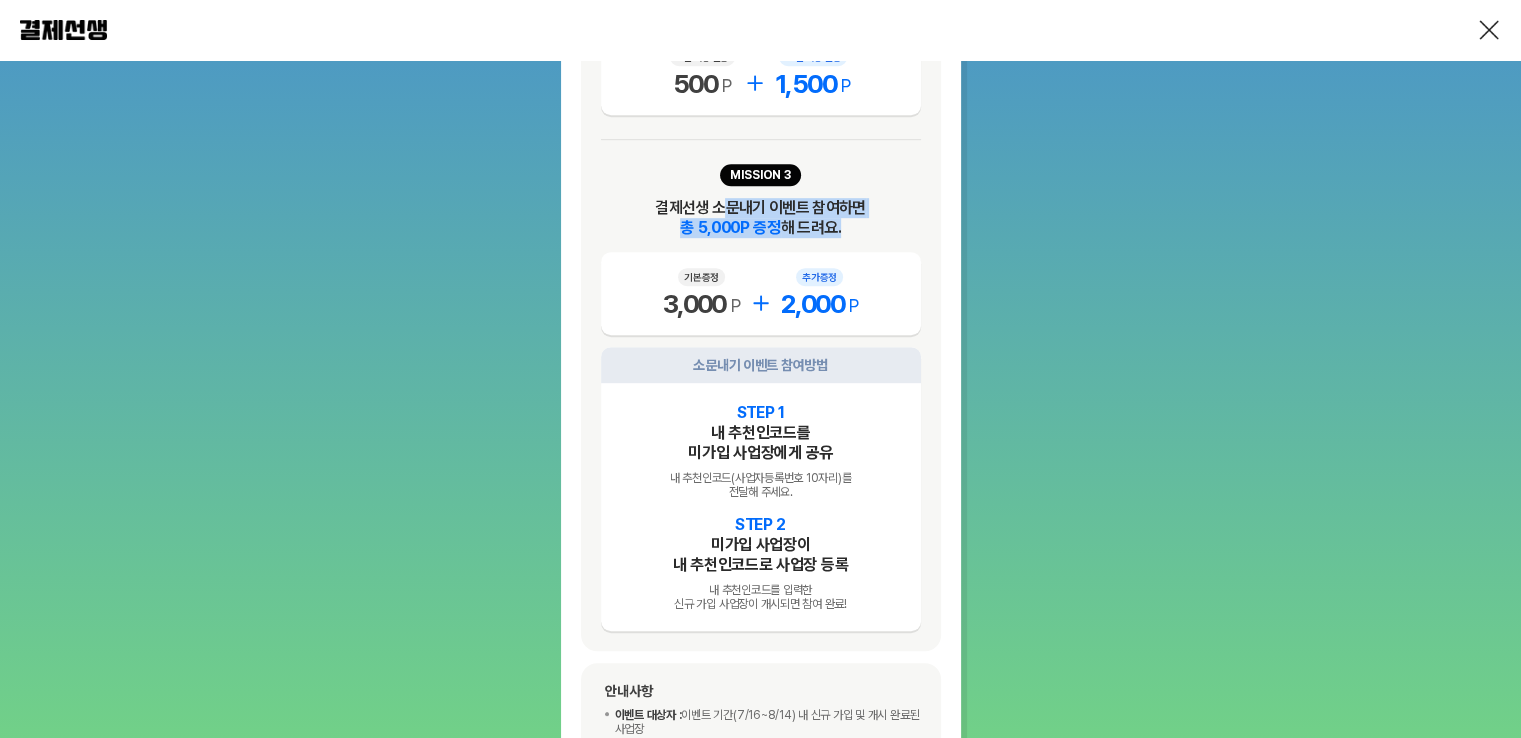 scroll, scrollTop: 1200, scrollLeft: 0, axis: vertical 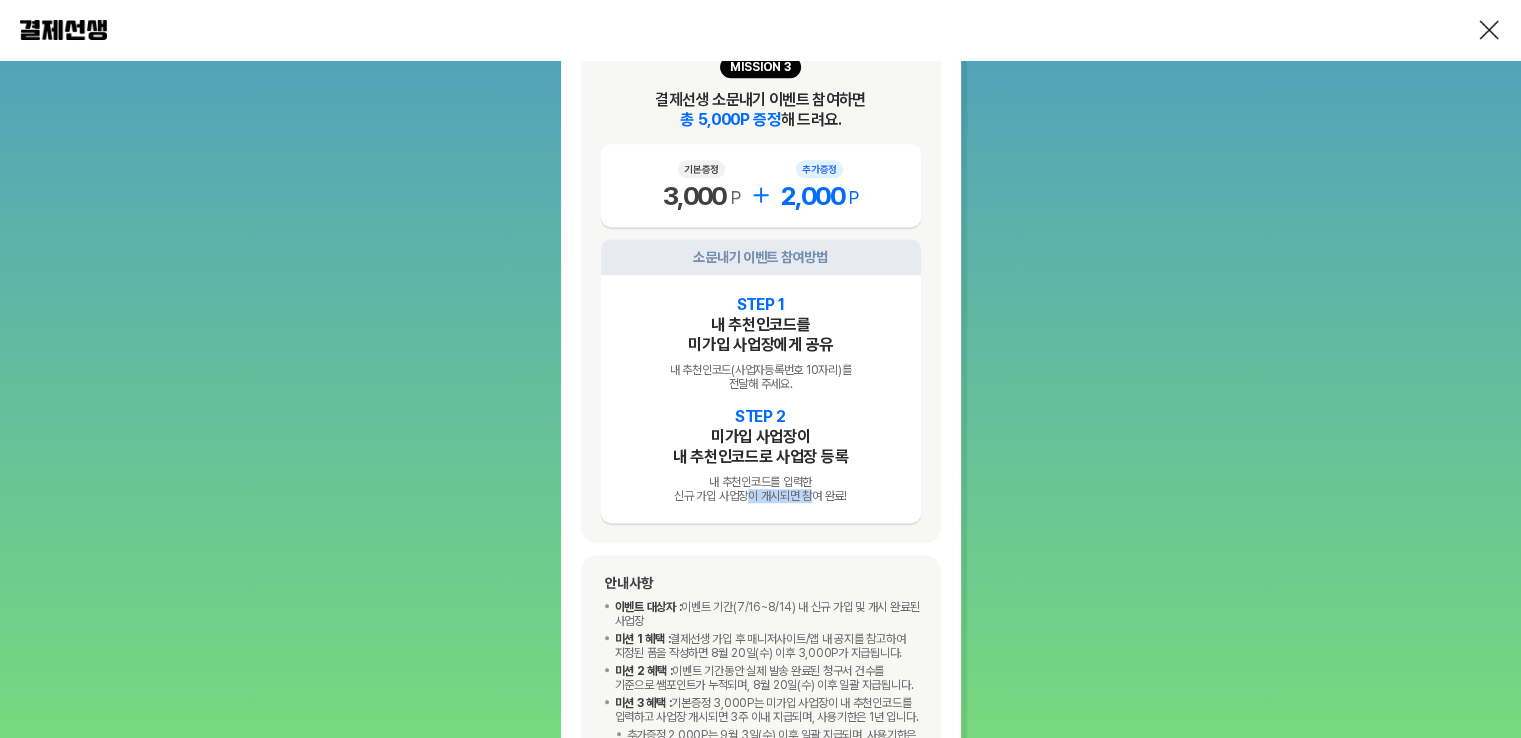 drag, startPoint x: 747, startPoint y: 505, endPoint x: 808, endPoint y: 510, distance: 61.204575 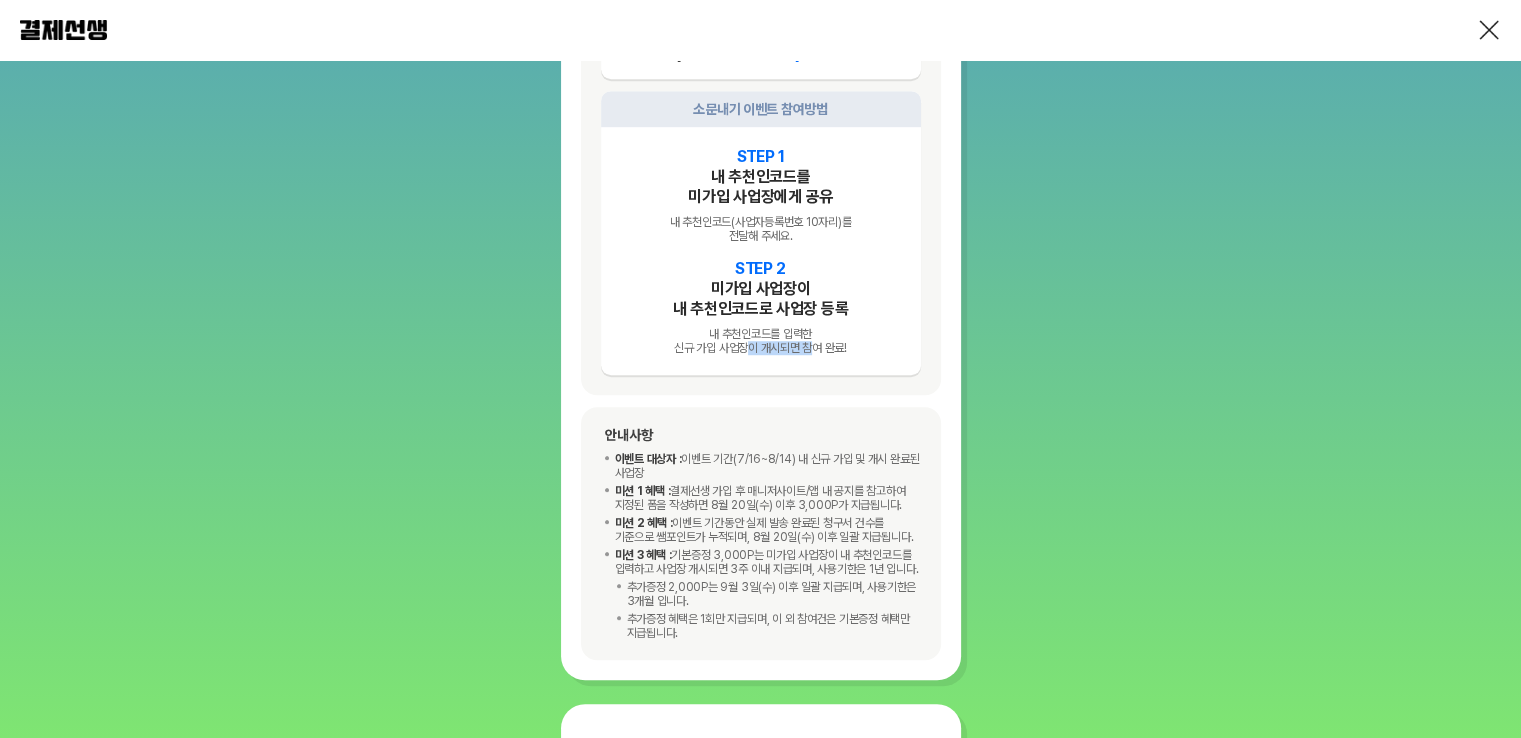 scroll, scrollTop: 1400, scrollLeft: 0, axis: vertical 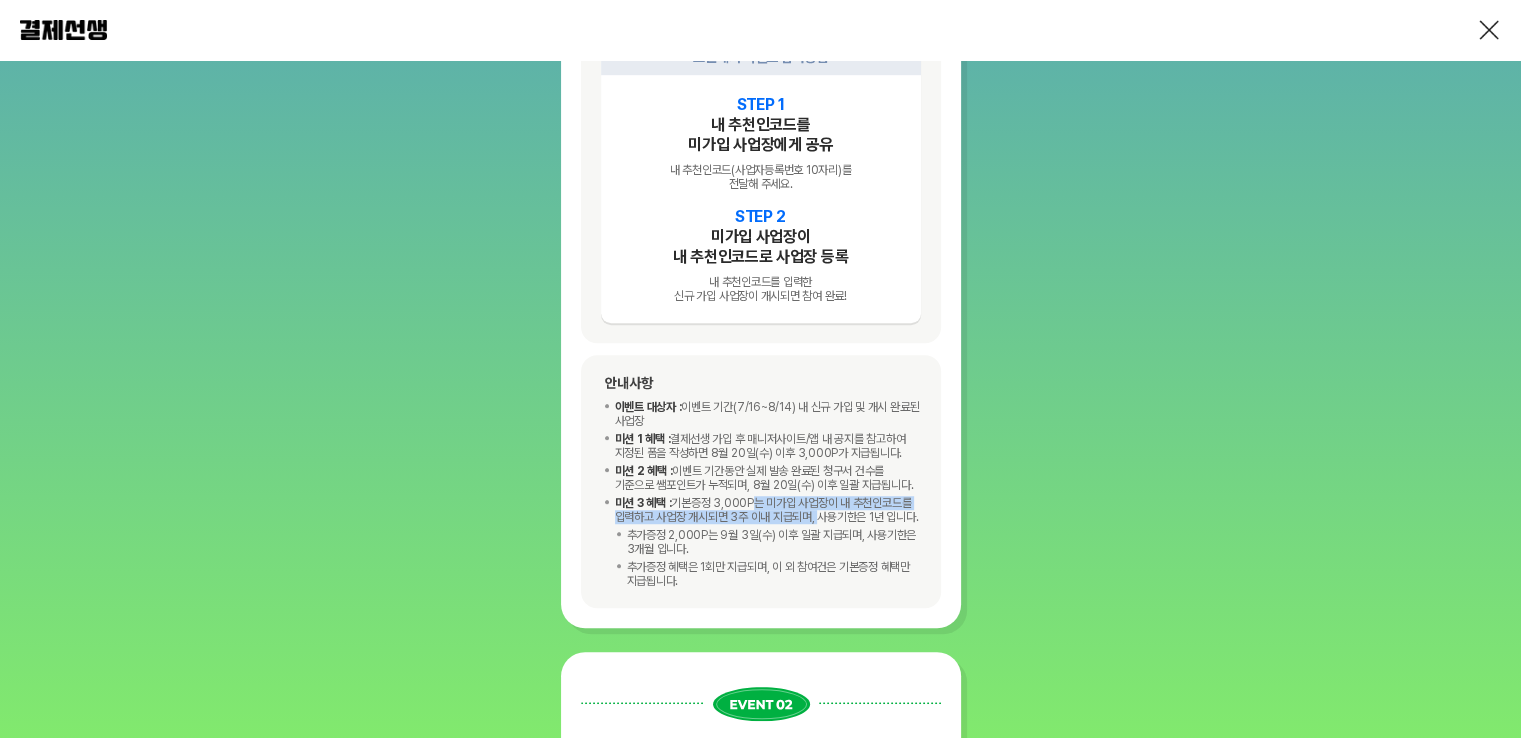 drag, startPoint x: 748, startPoint y: 524, endPoint x: 821, endPoint y: 533, distance: 73.552704 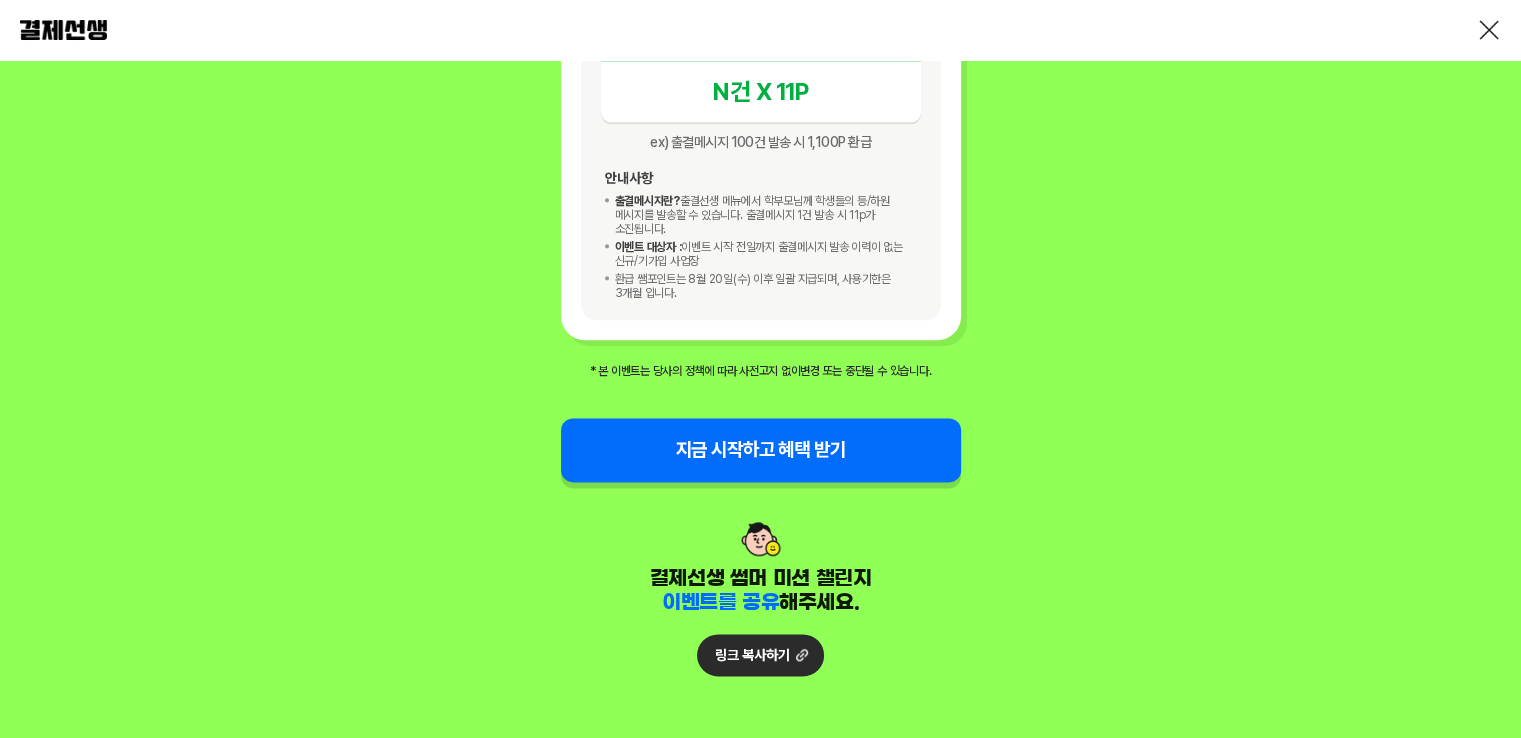 scroll, scrollTop: 2132, scrollLeft: 0, axis: vertical 